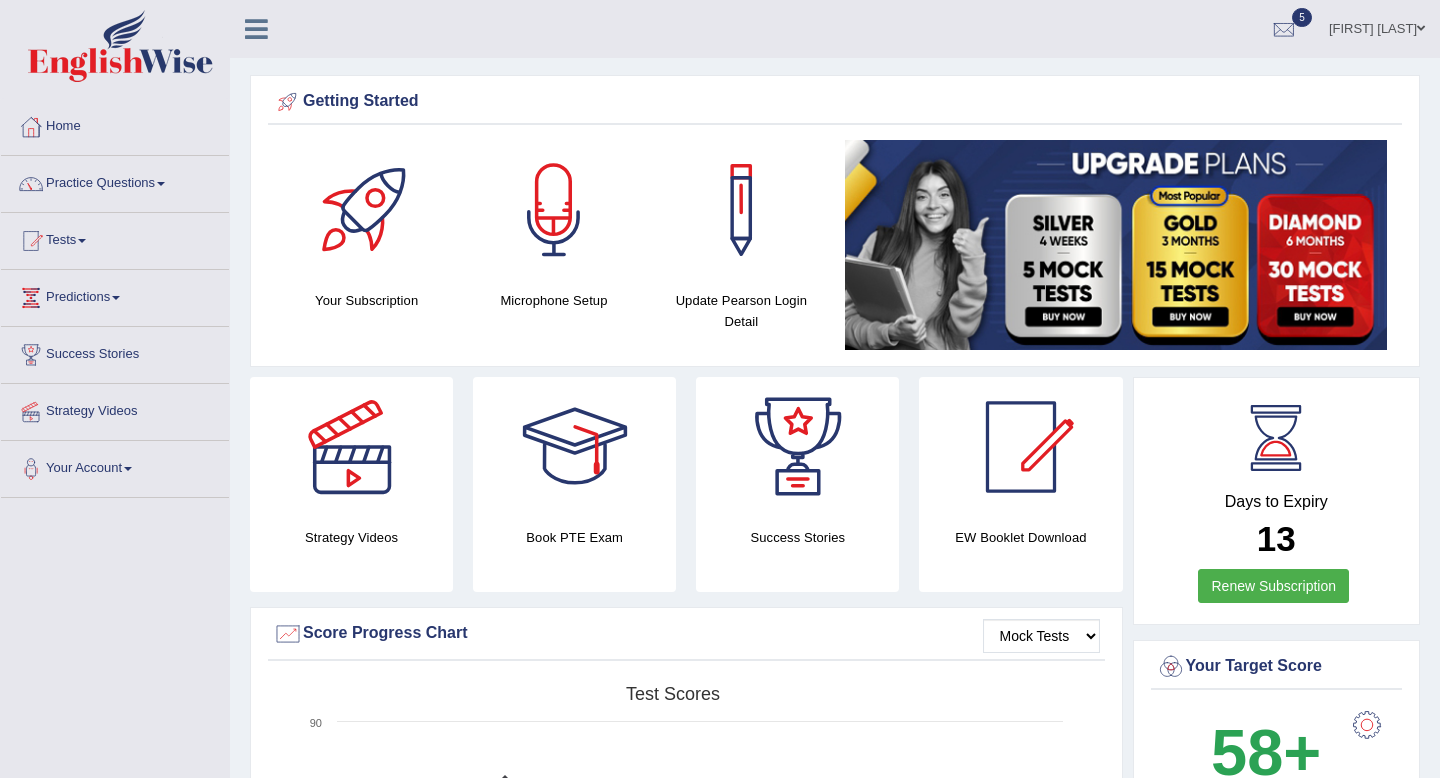 scroll, scrollTop: 872, scrollLeft: 0, axis: vertical 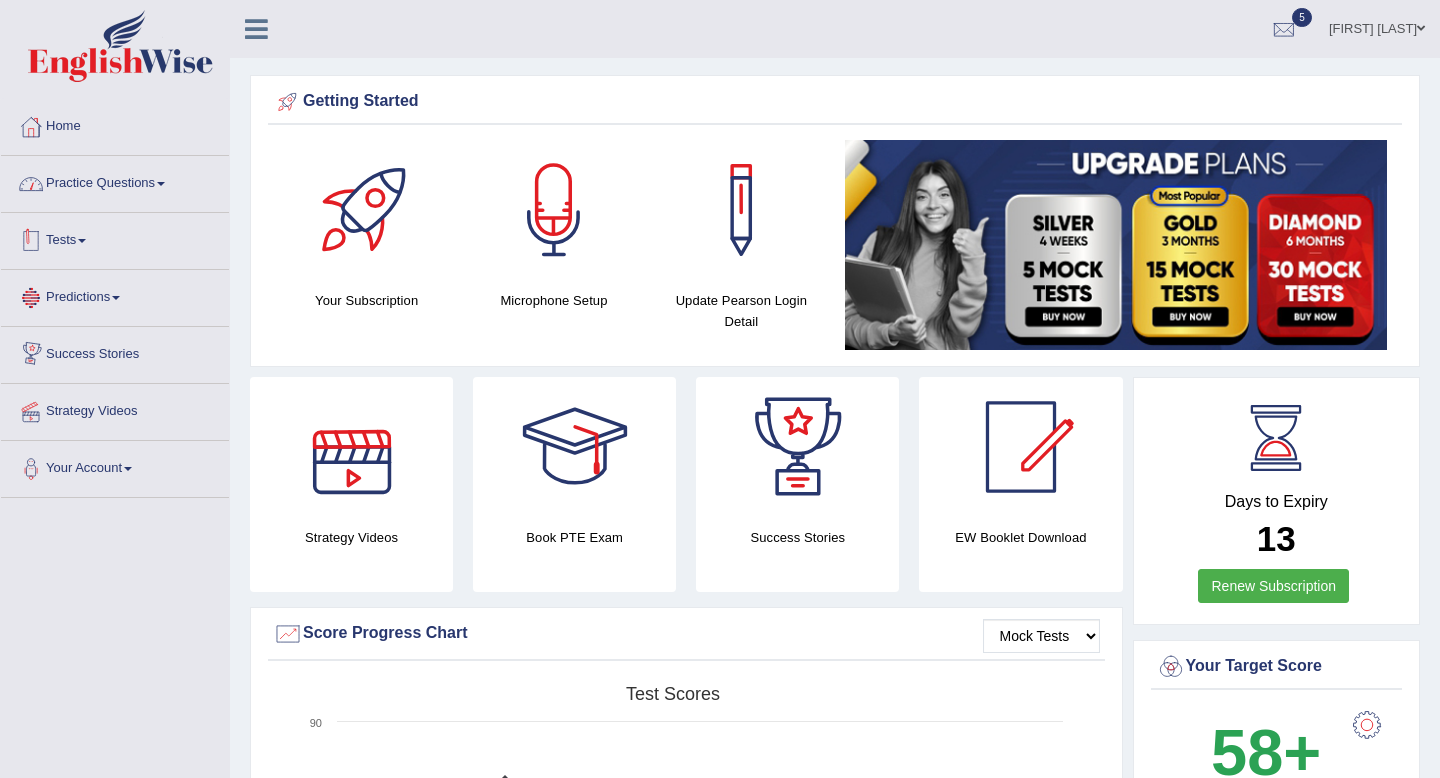 click on "Practice Questions" at bounding box center (115, 181) 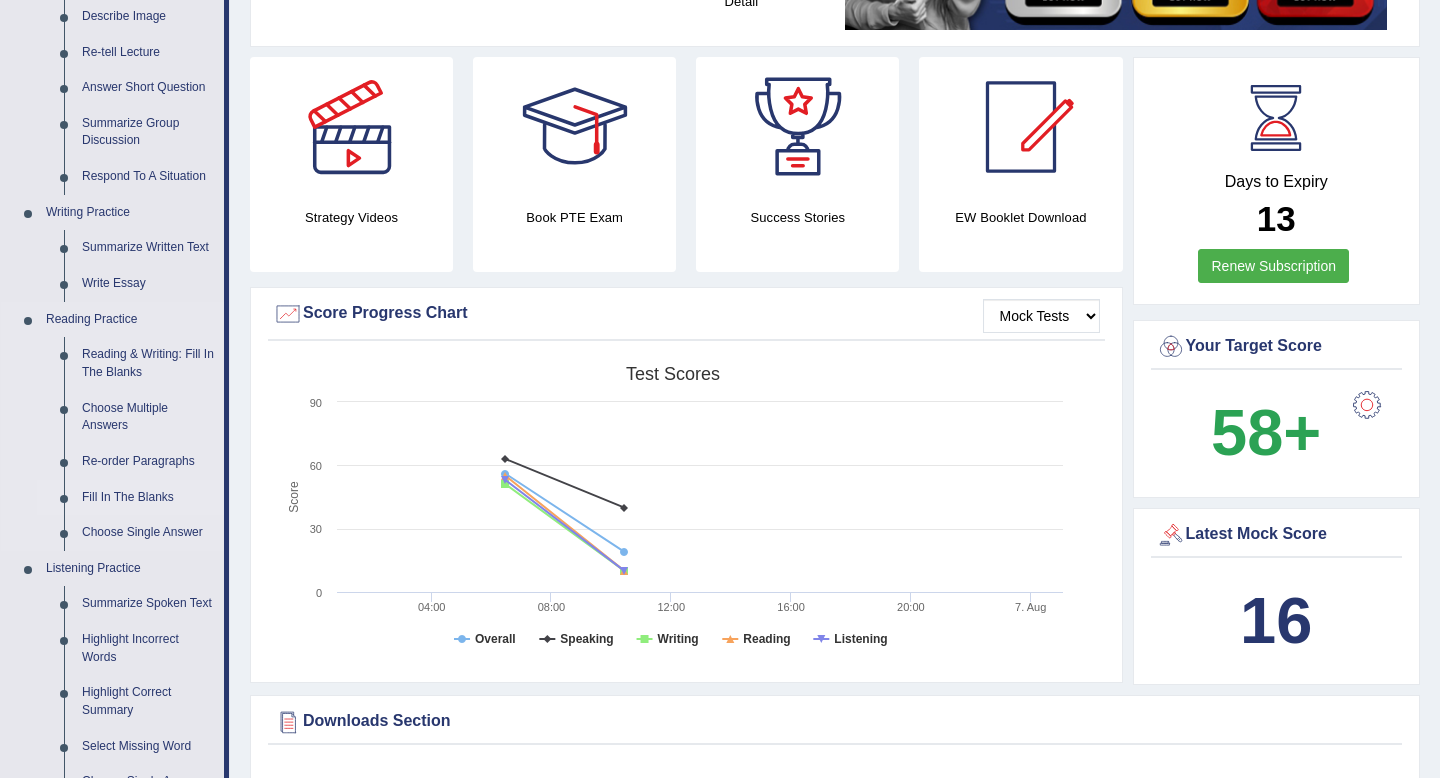 scroll, scrollTop: 239, scrollLeft: 0, axis: vertical 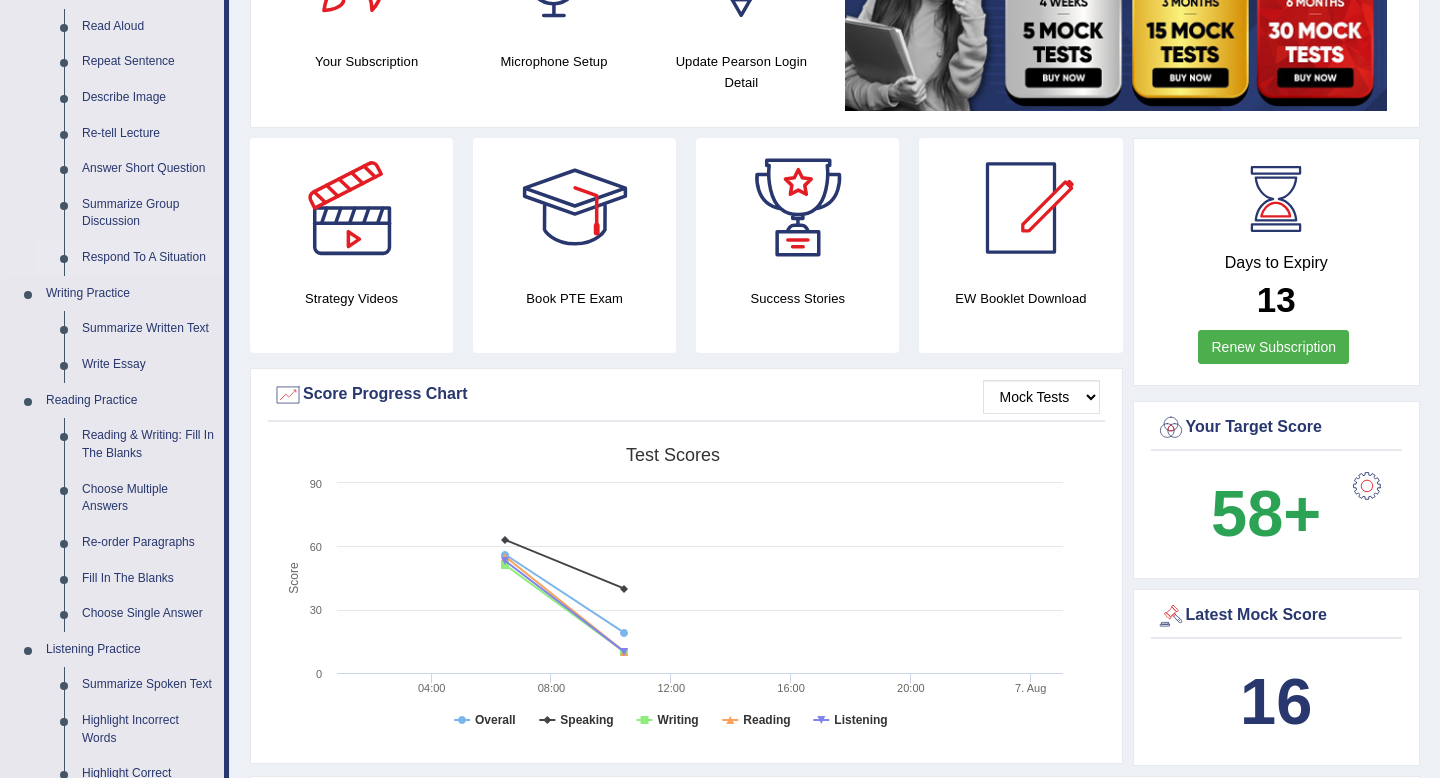 click on "Respond To A Situation" at bounding box center (148, 258) 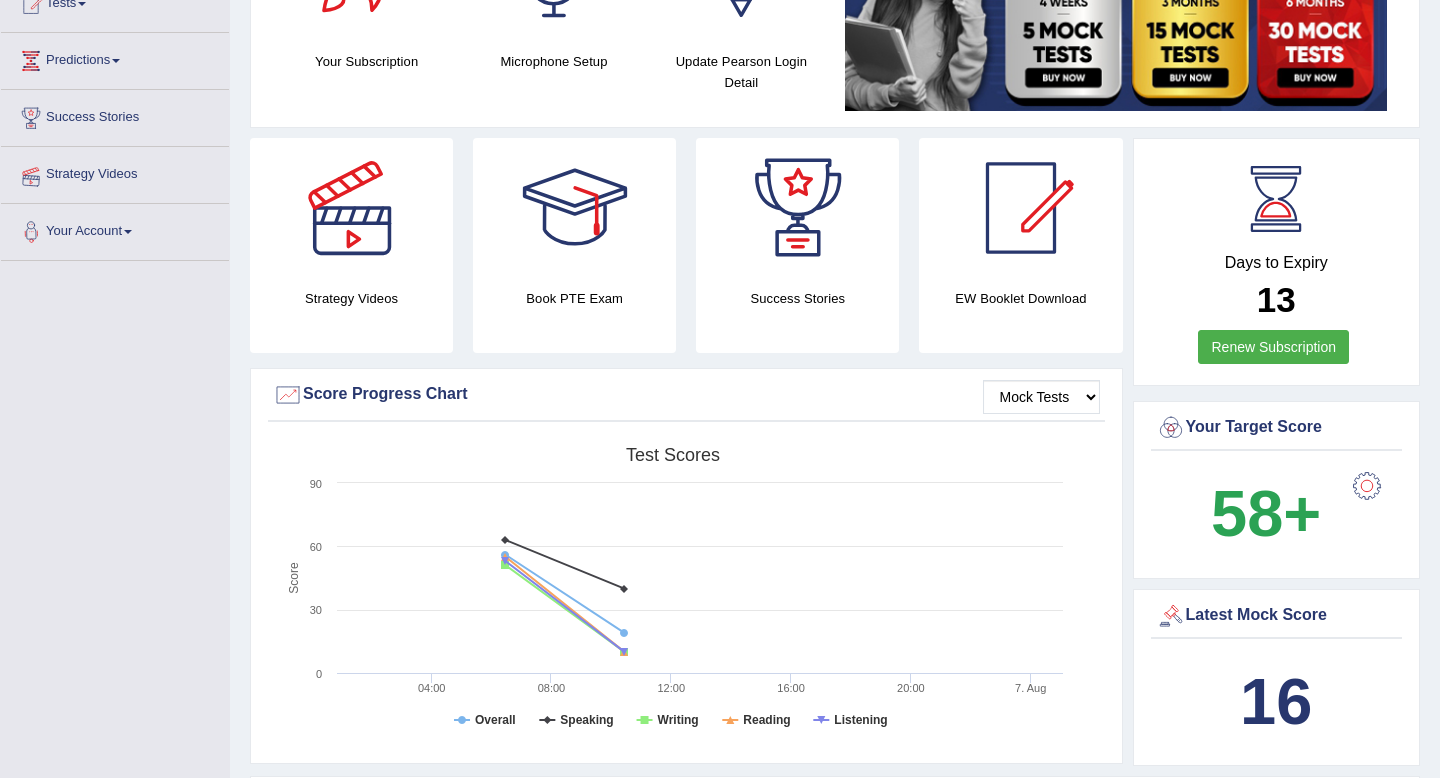 scroll, scrollTop: 313, scrollLeft: 0, axis: vertical 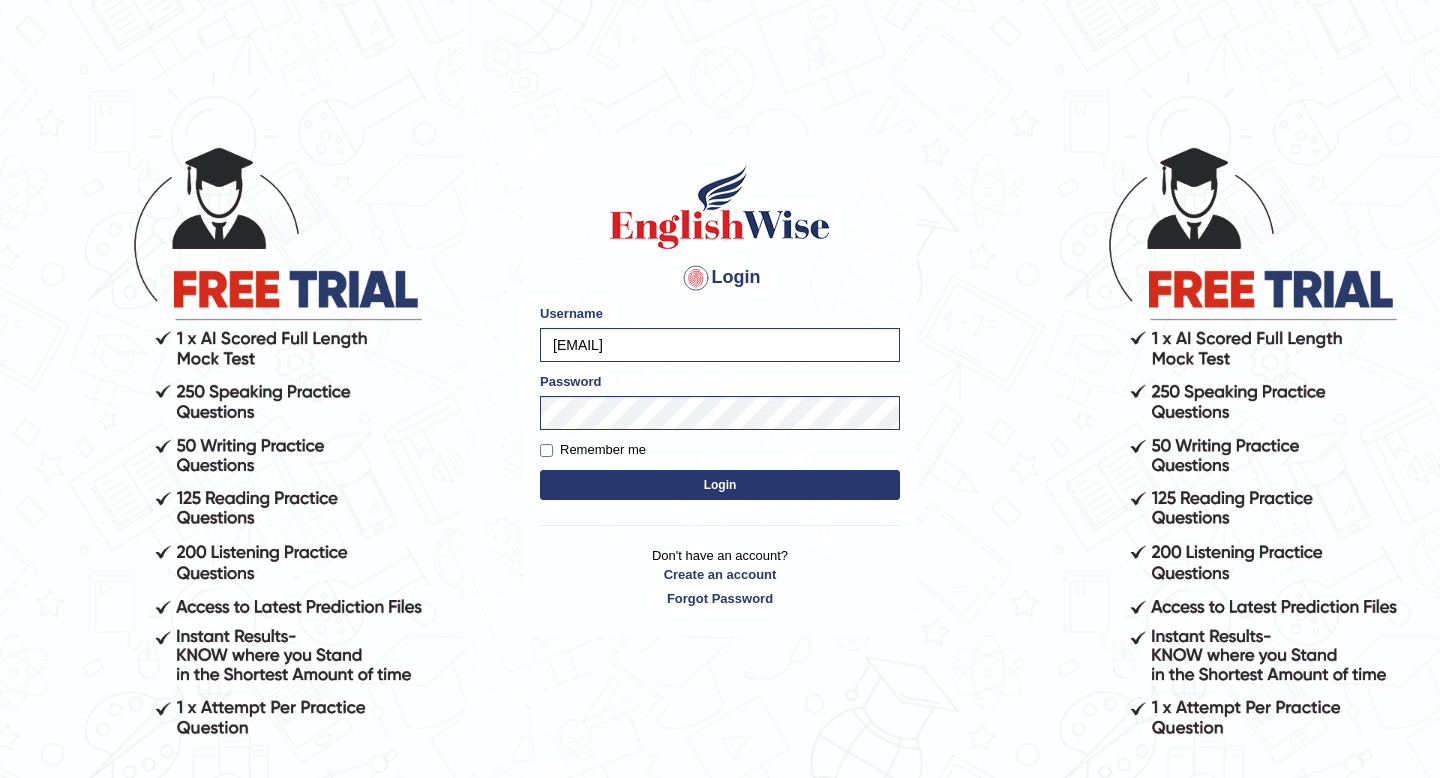 click on "Password" at bounding box center (720, 401) 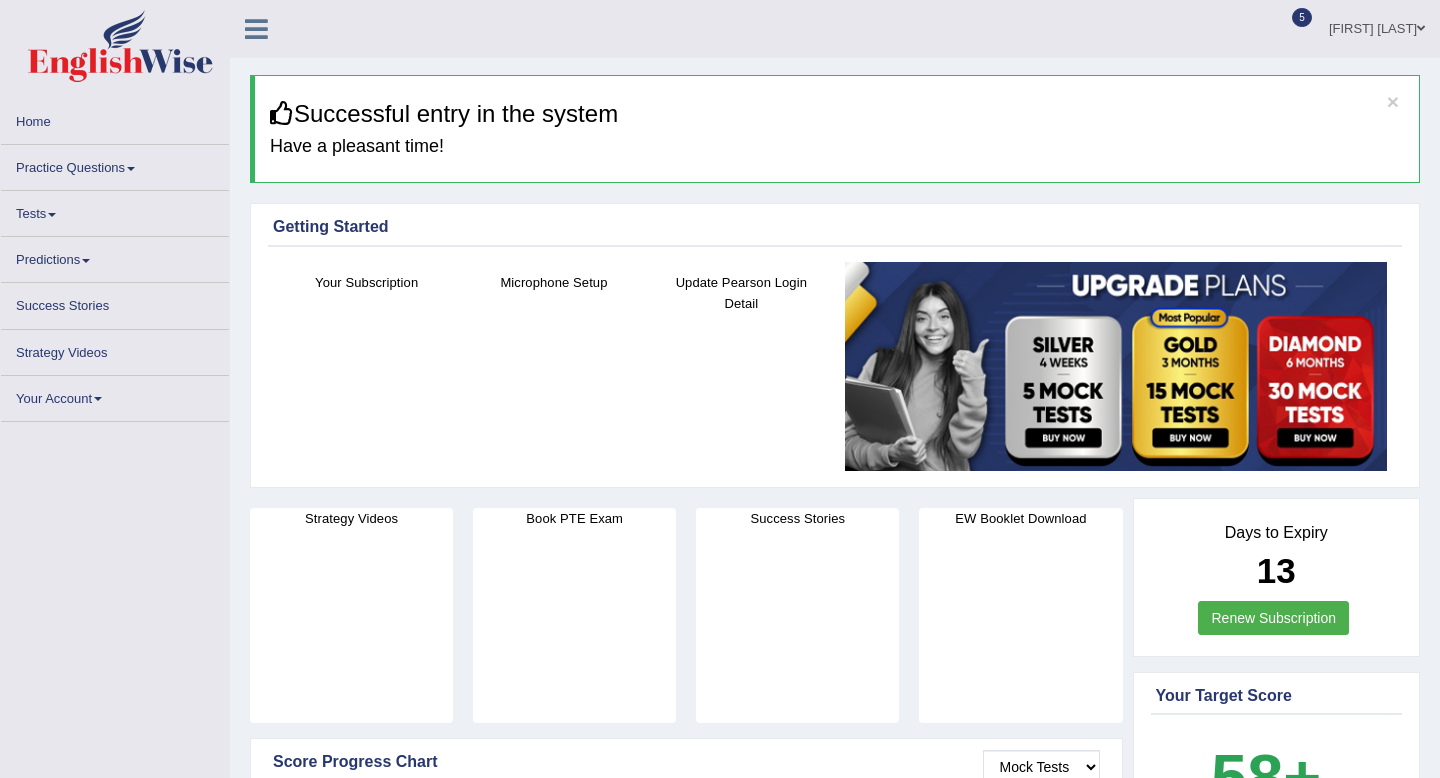scroll, scrollTop: 0, scrollLeft: 0, axis: both 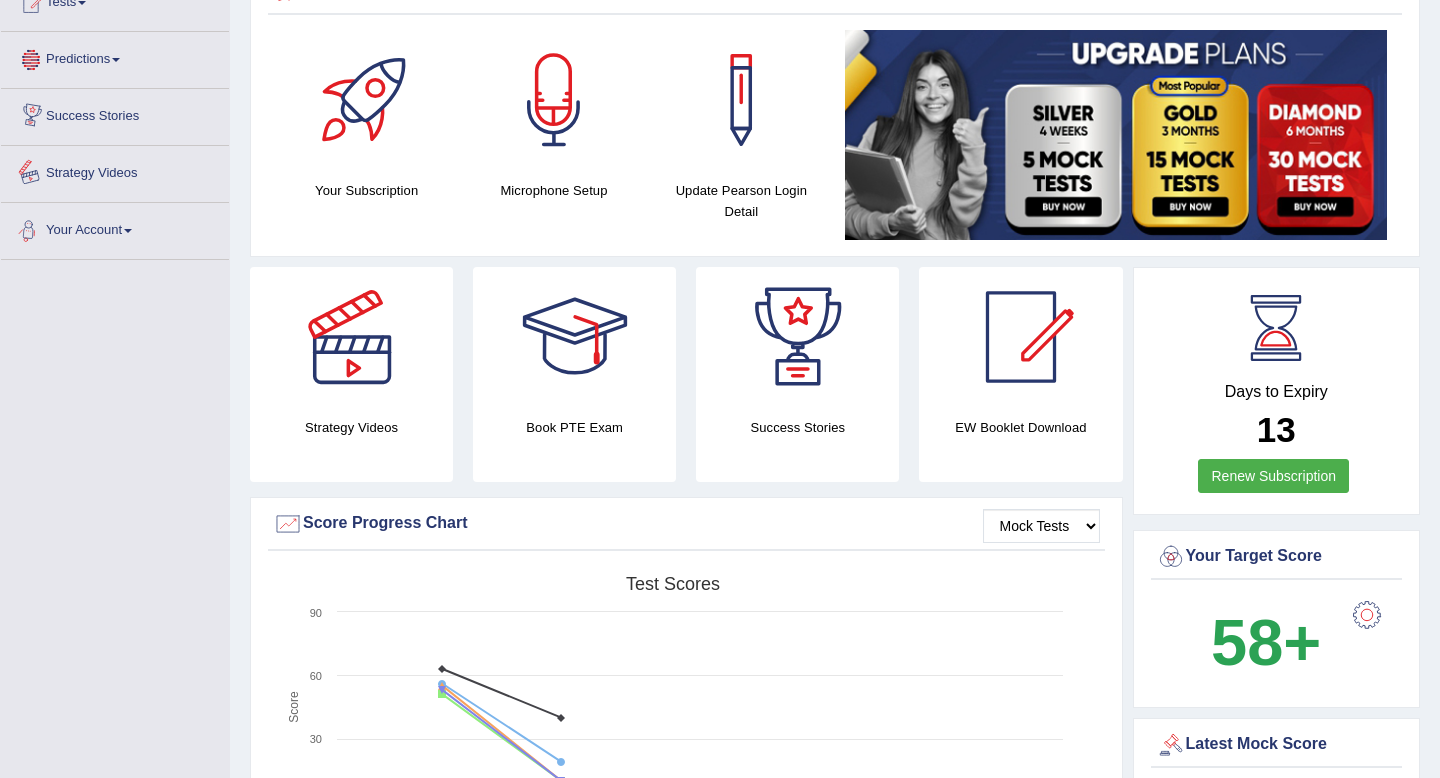 click on "Predictions" at bounding box center [115, 57] 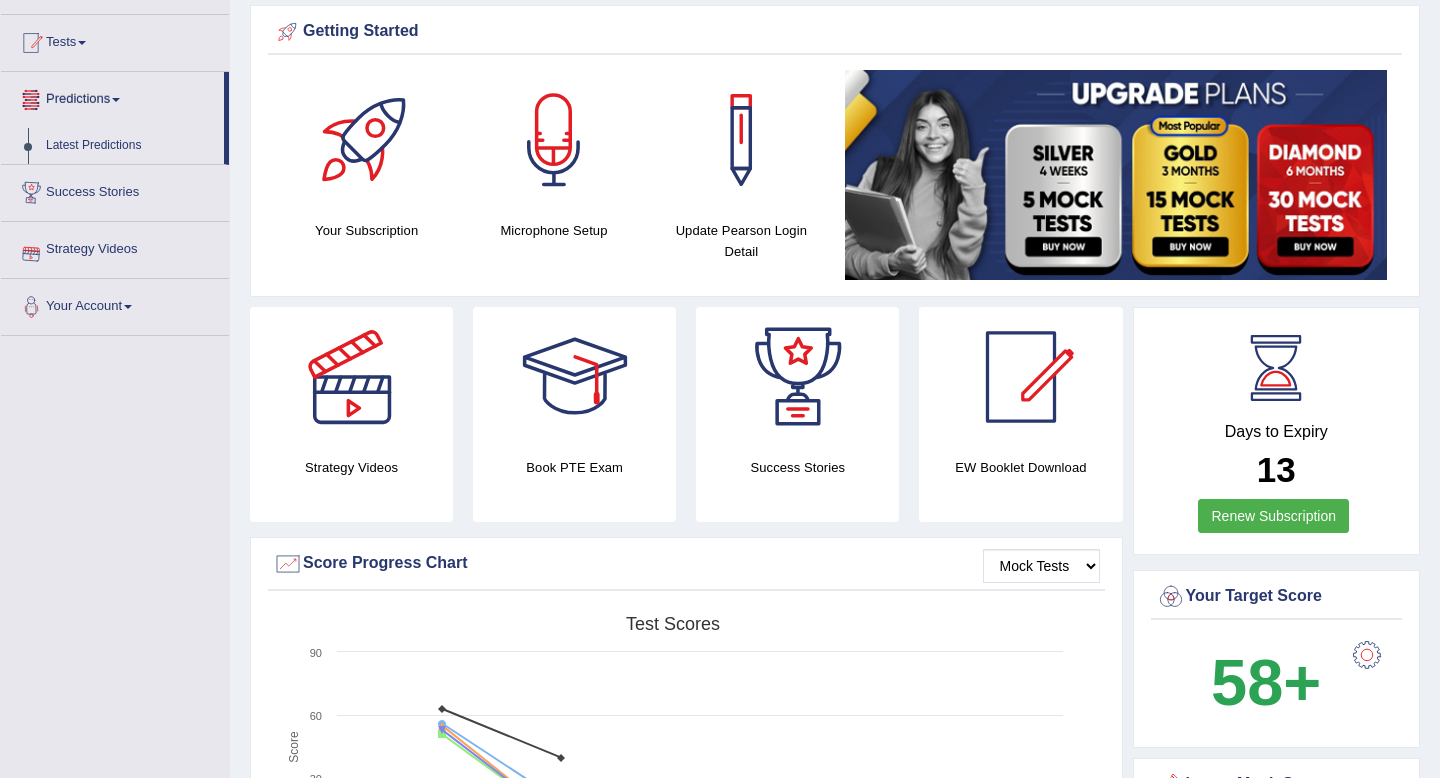 scroll, scrollTop: 169, scrollLeft: 0, axis: vertical 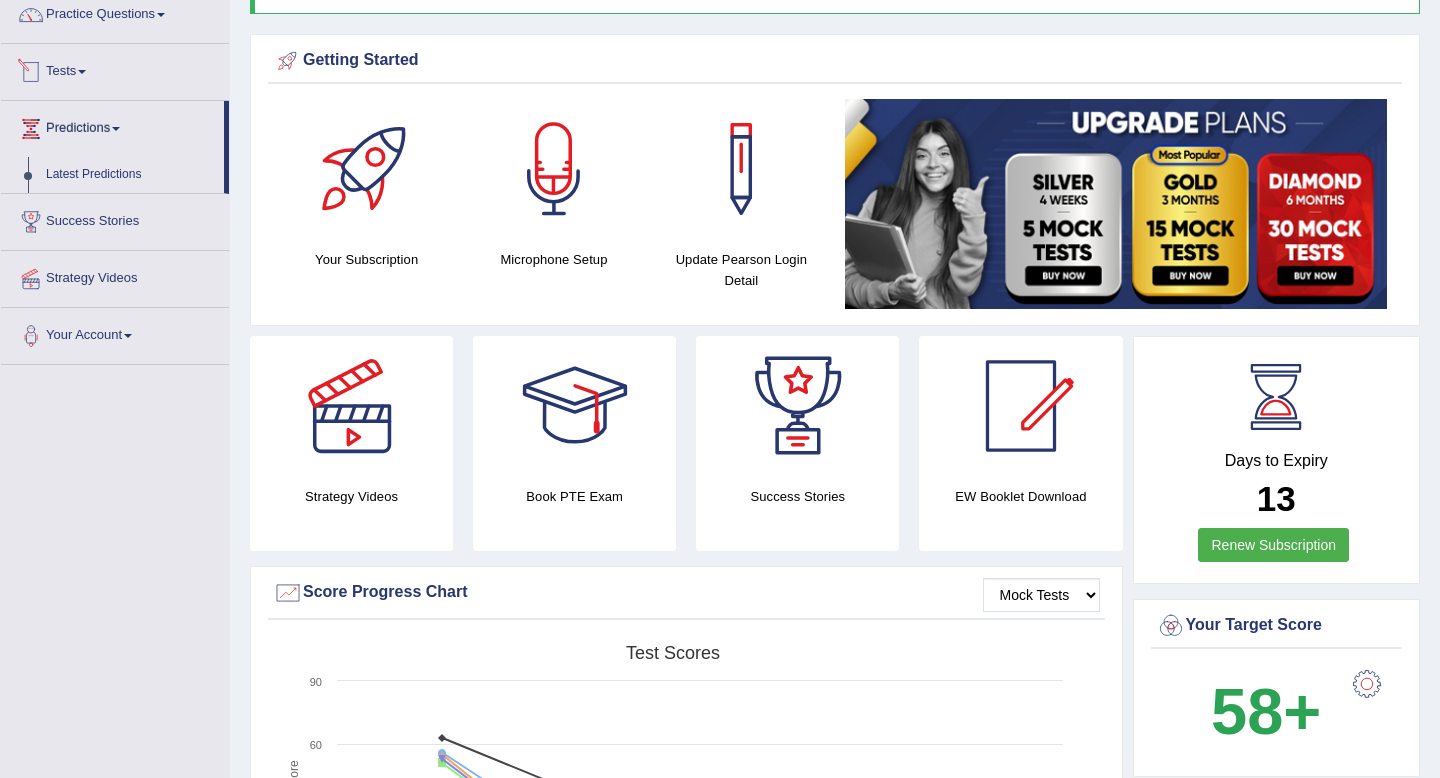 click on "Tests" at bounding box center [115, 69] 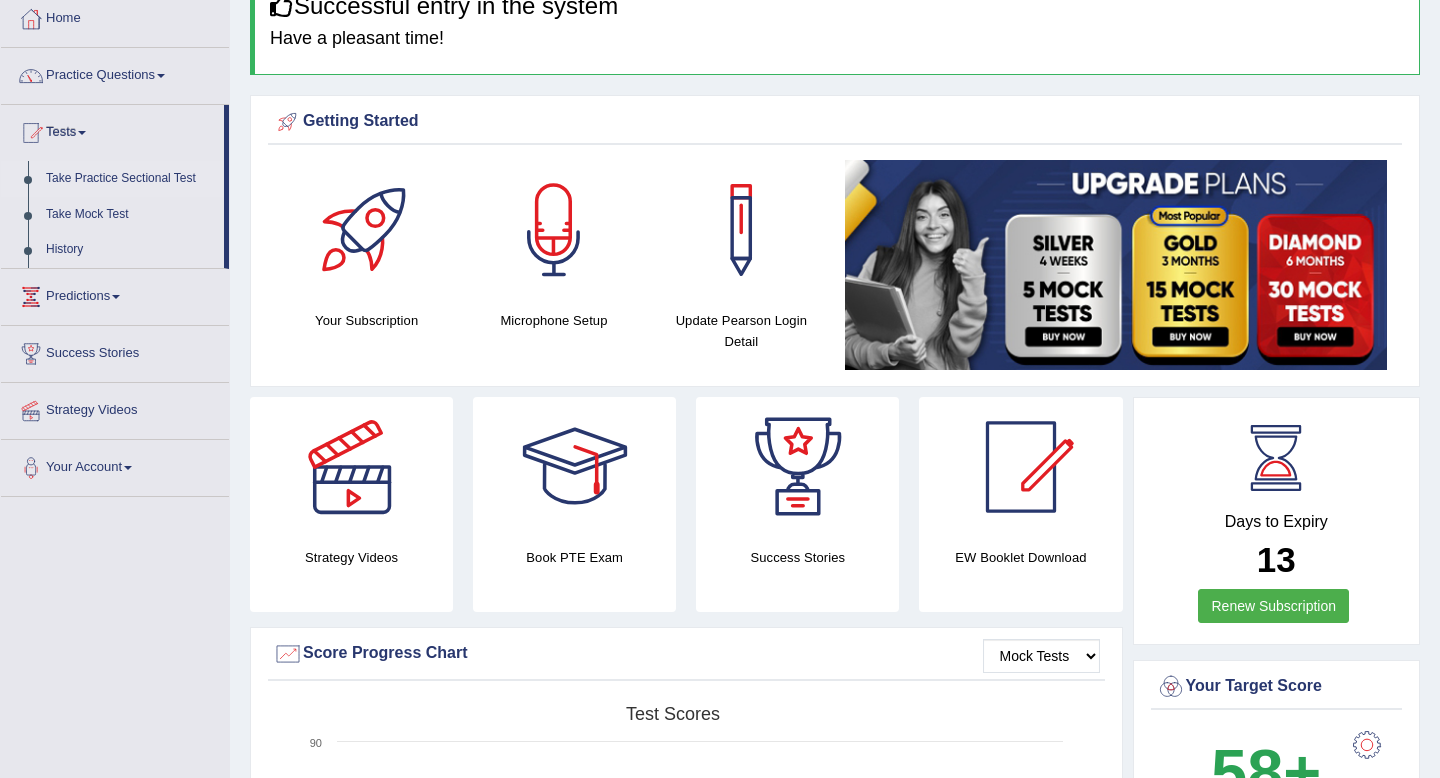 scroll, scrollTop: 106, scrollLeft: 0, axis: vertical 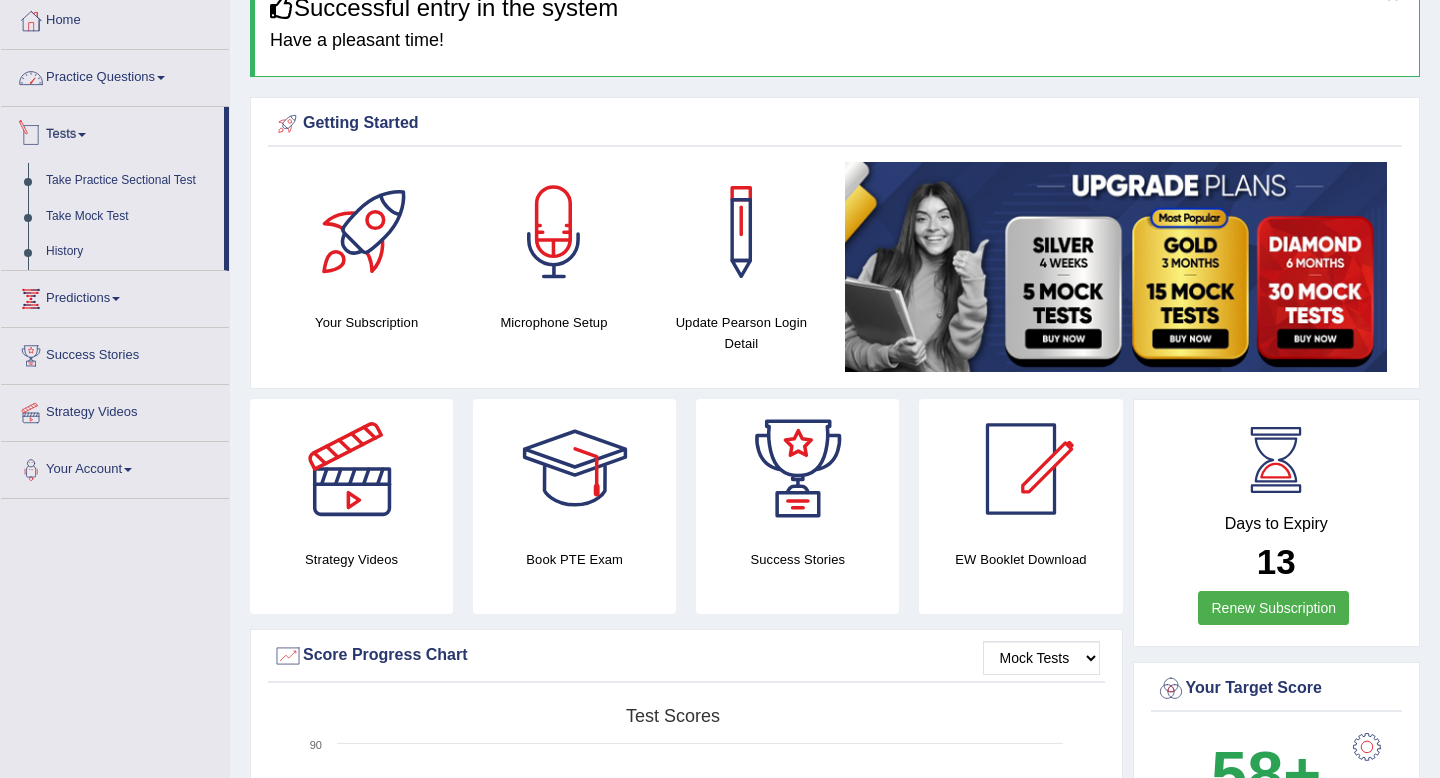 click on "Practice Questions" at bounding box center (115, 75) 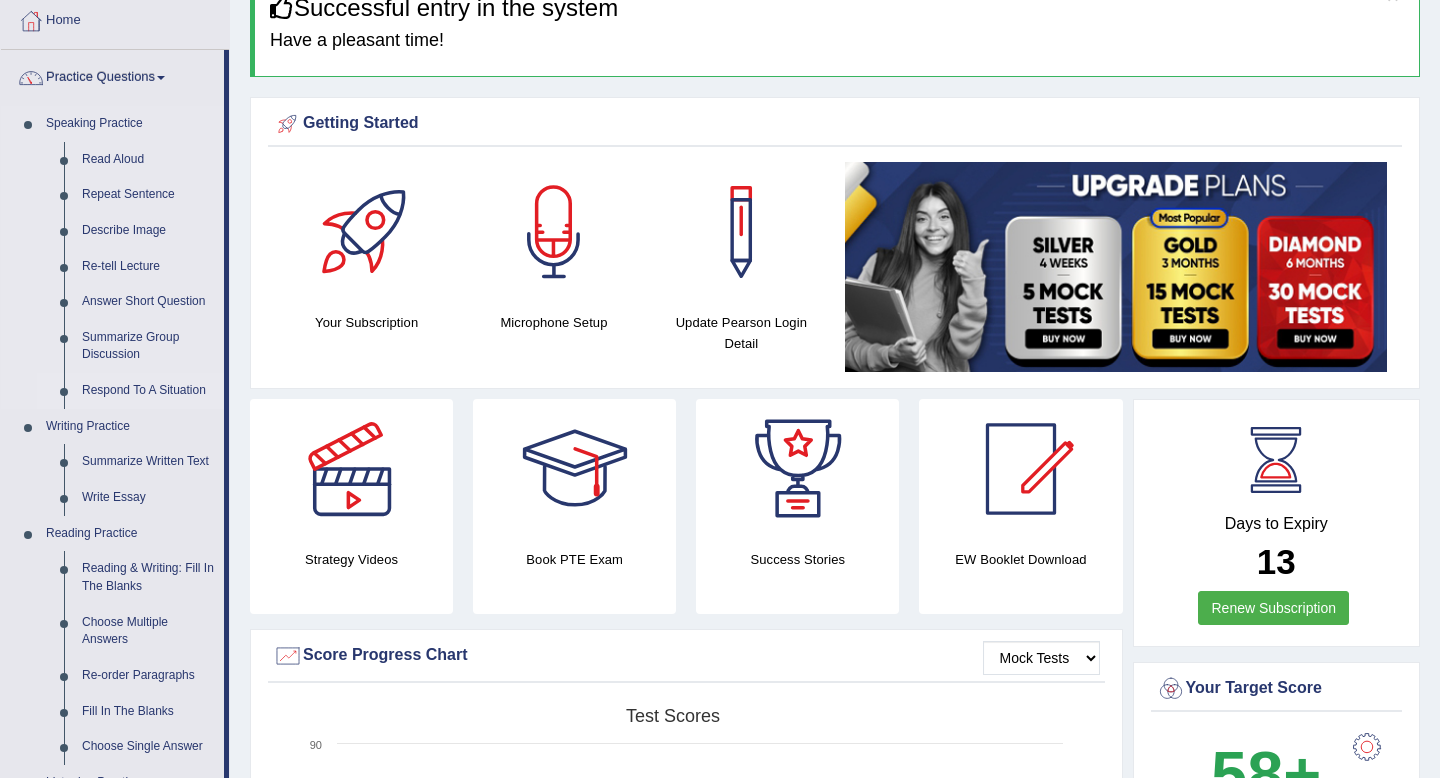 click on "Respond To A Situation" at bounding box center (148, 391) 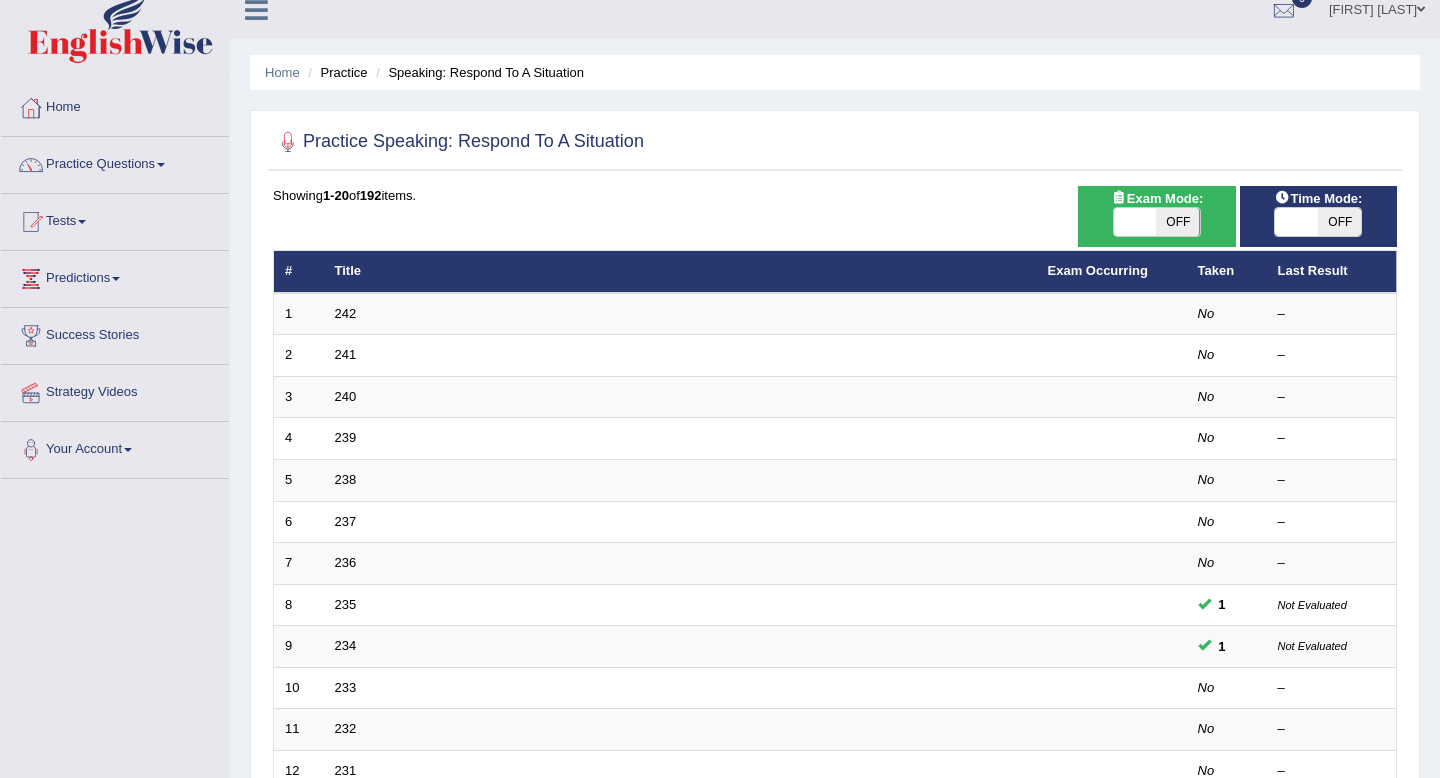 scroll, scrollTop: 77, scrollLeft: 0, axis: vertical 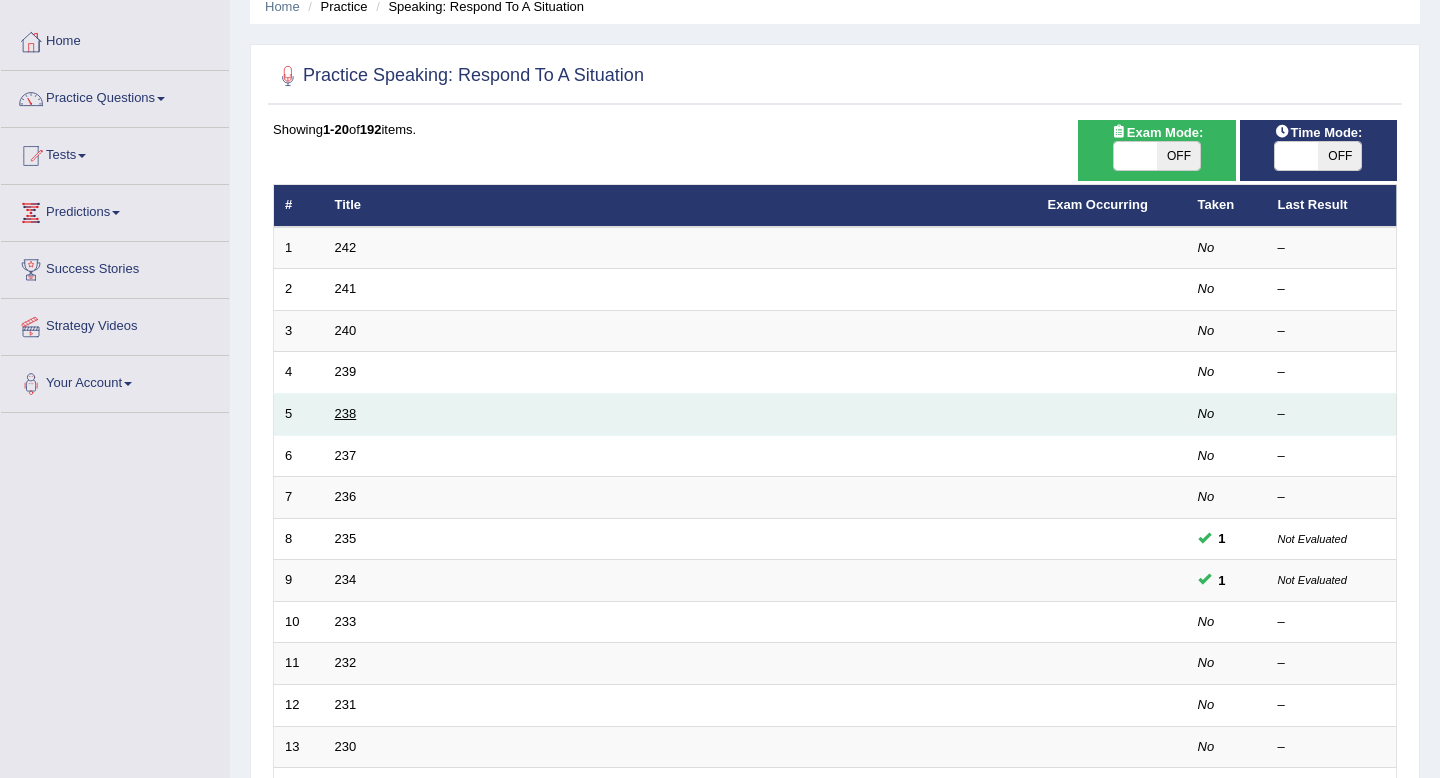 click on "238" at bounding box center [346, 413] 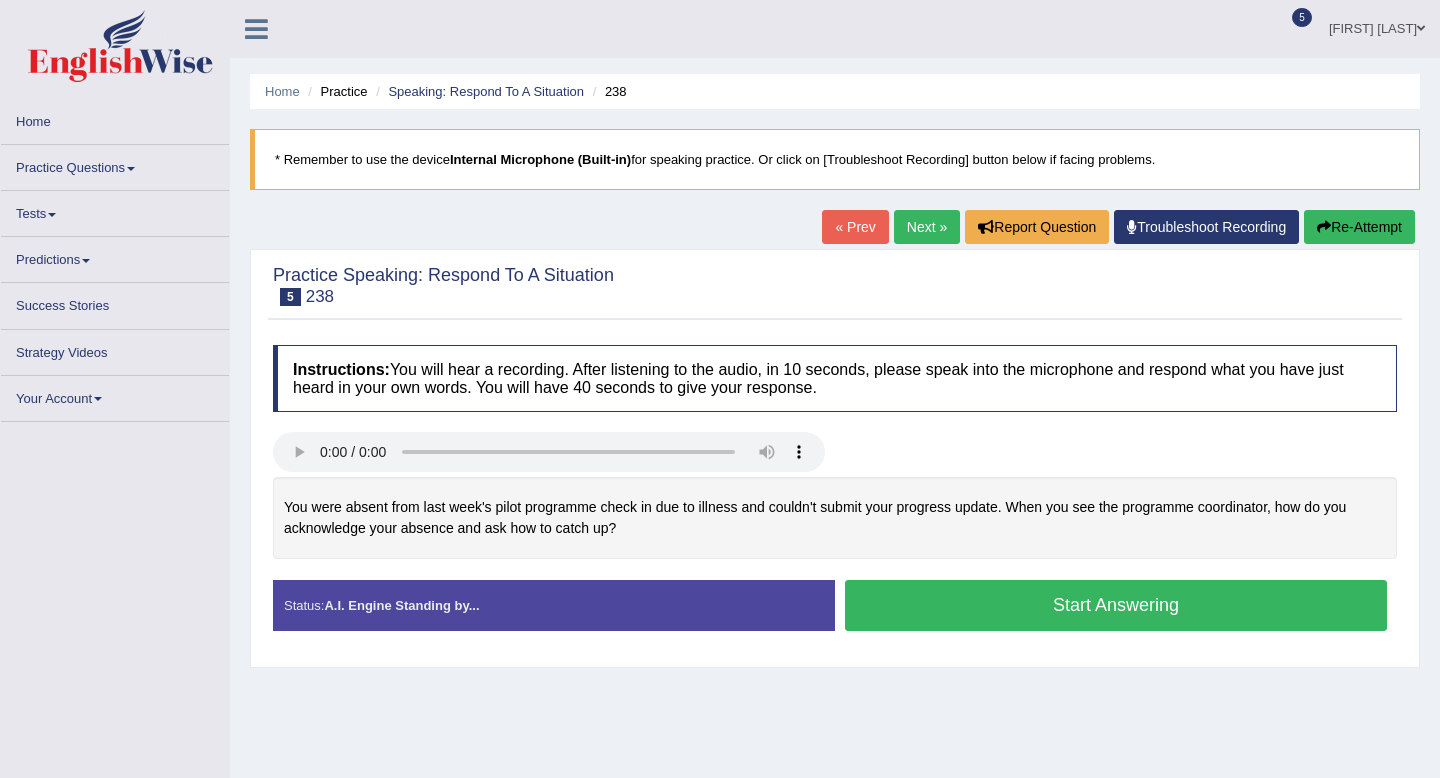 scroll, scrollTop: 0, scrollLeft: 0, axis: both 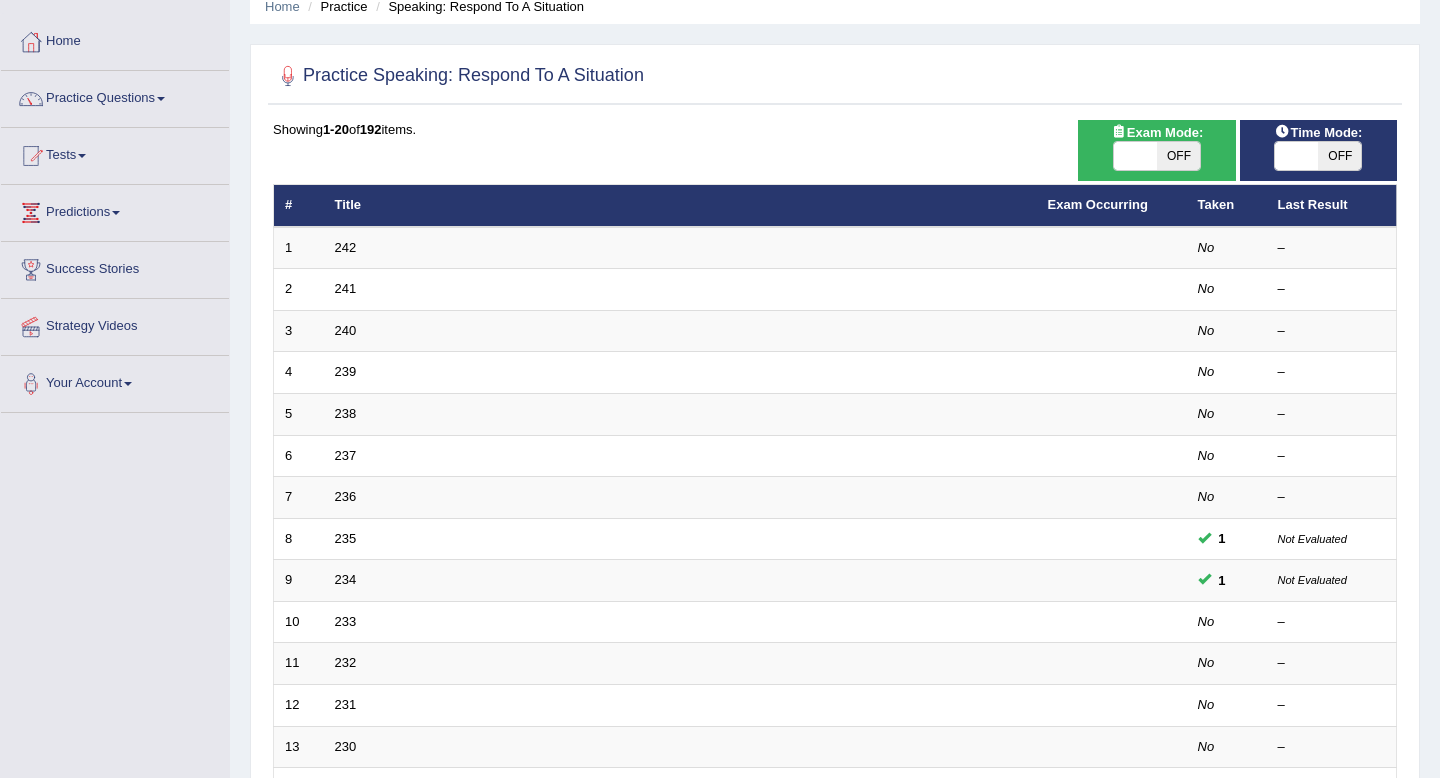 click on "OFF" at bounding box center [1178, 156] 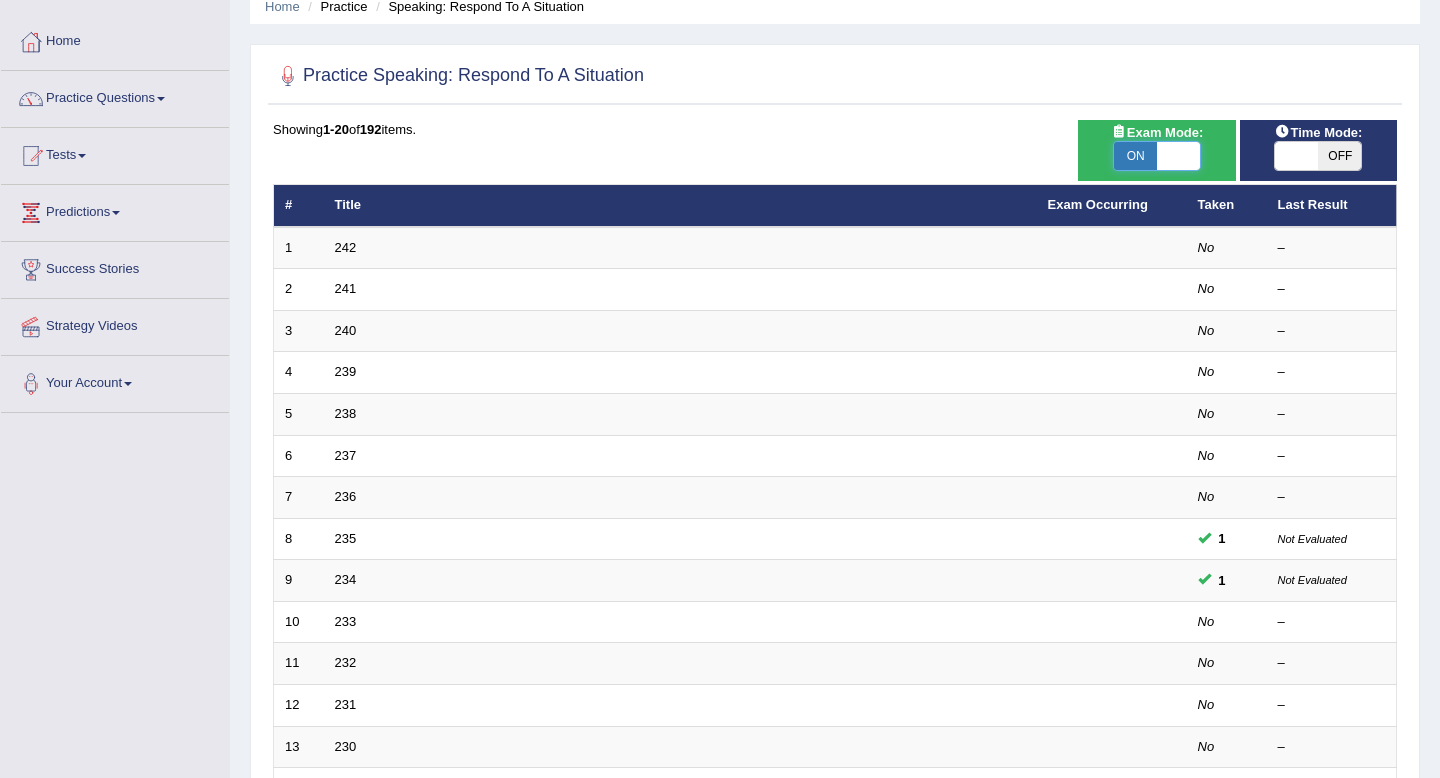 click on "Success Exam mode changed OK" at bounding box center [0, 0] 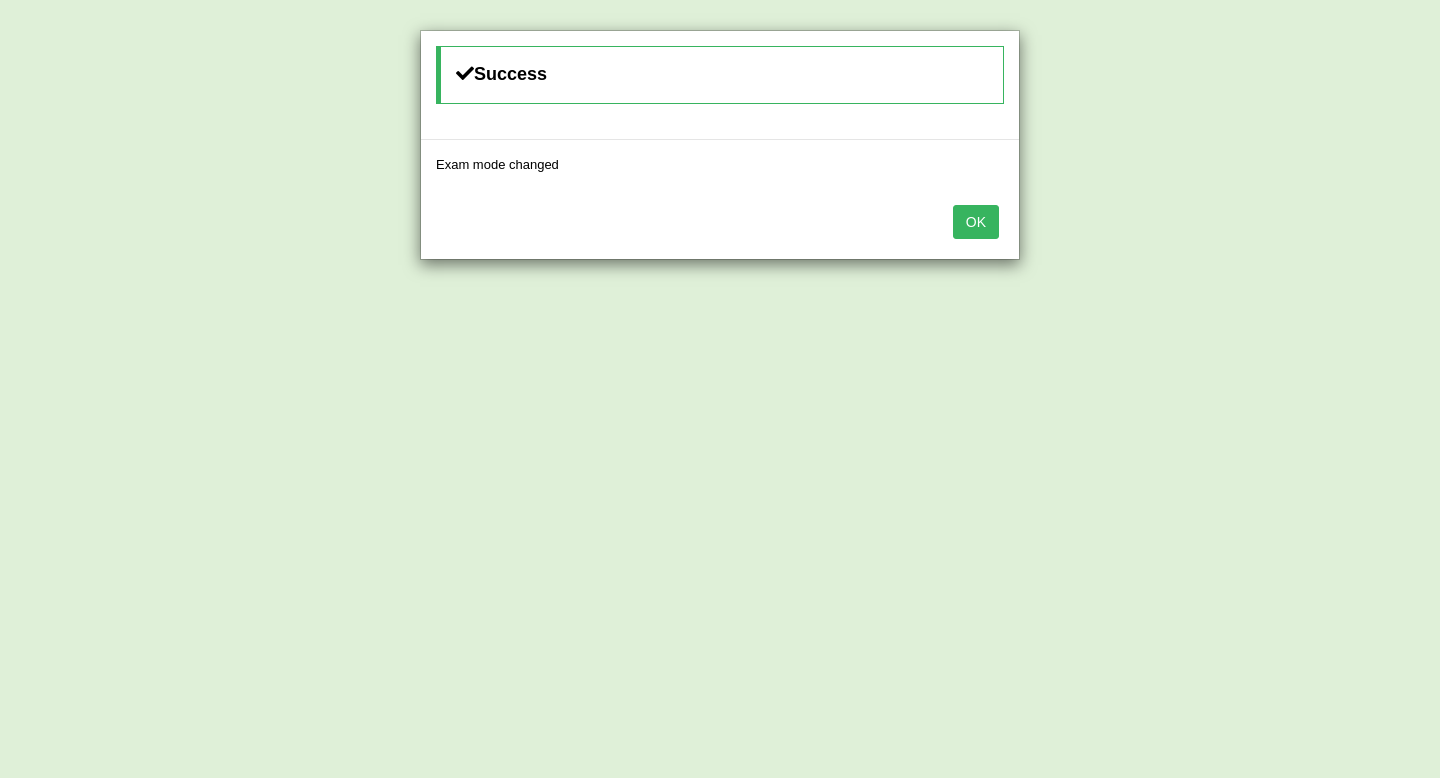 click on "OK" at bounding box center (976, 222) 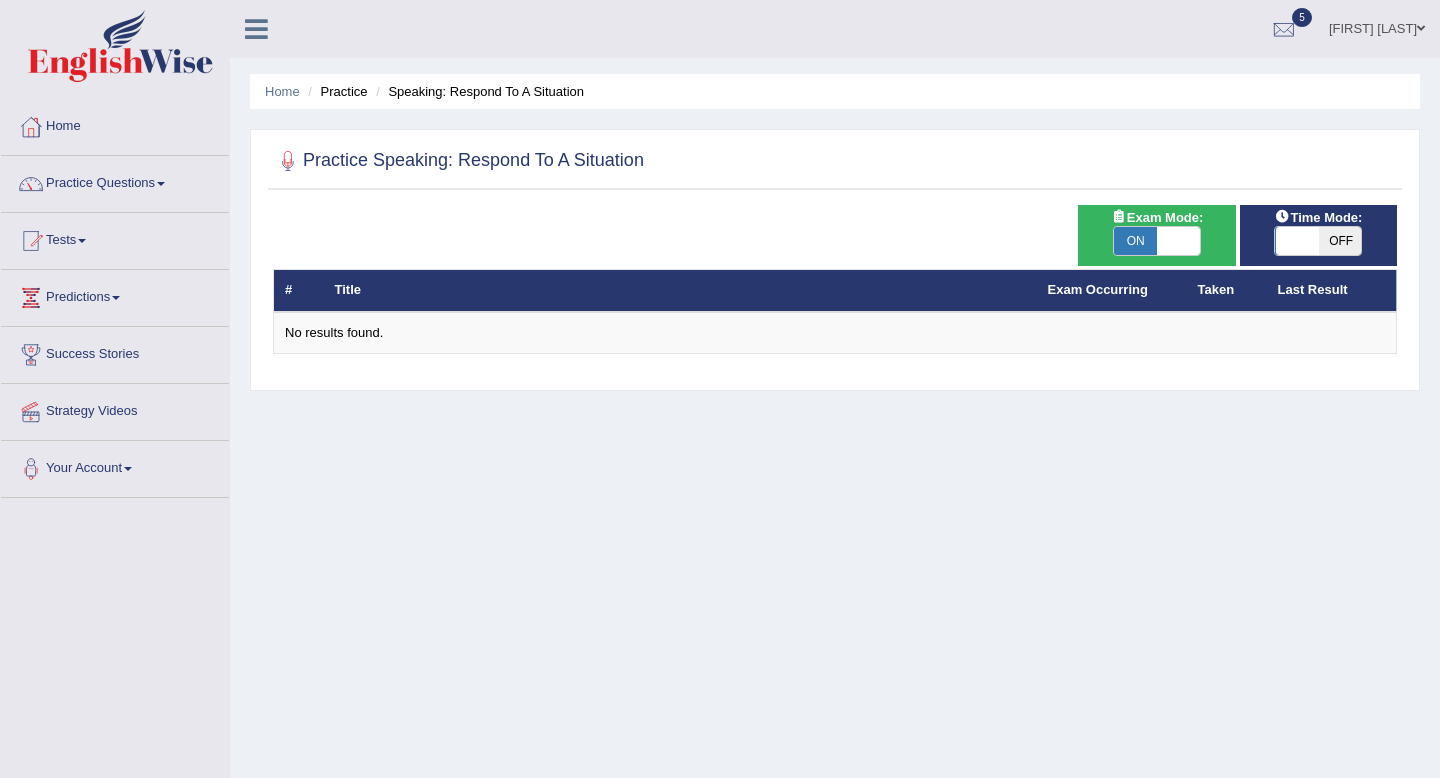 scroll, scrollTop: 85, scrollLeft: 0, axis: vertical 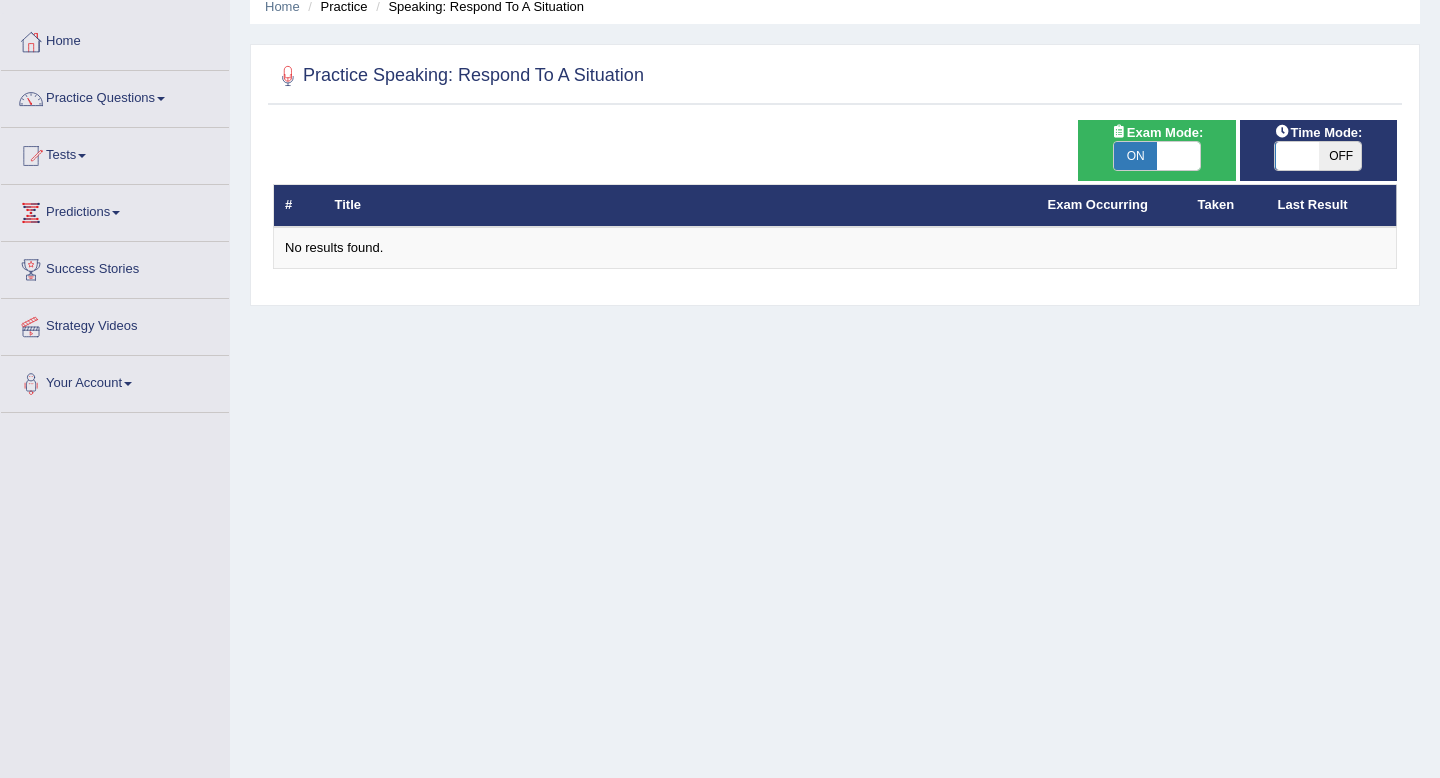 click at bounding box center (1296, 156) 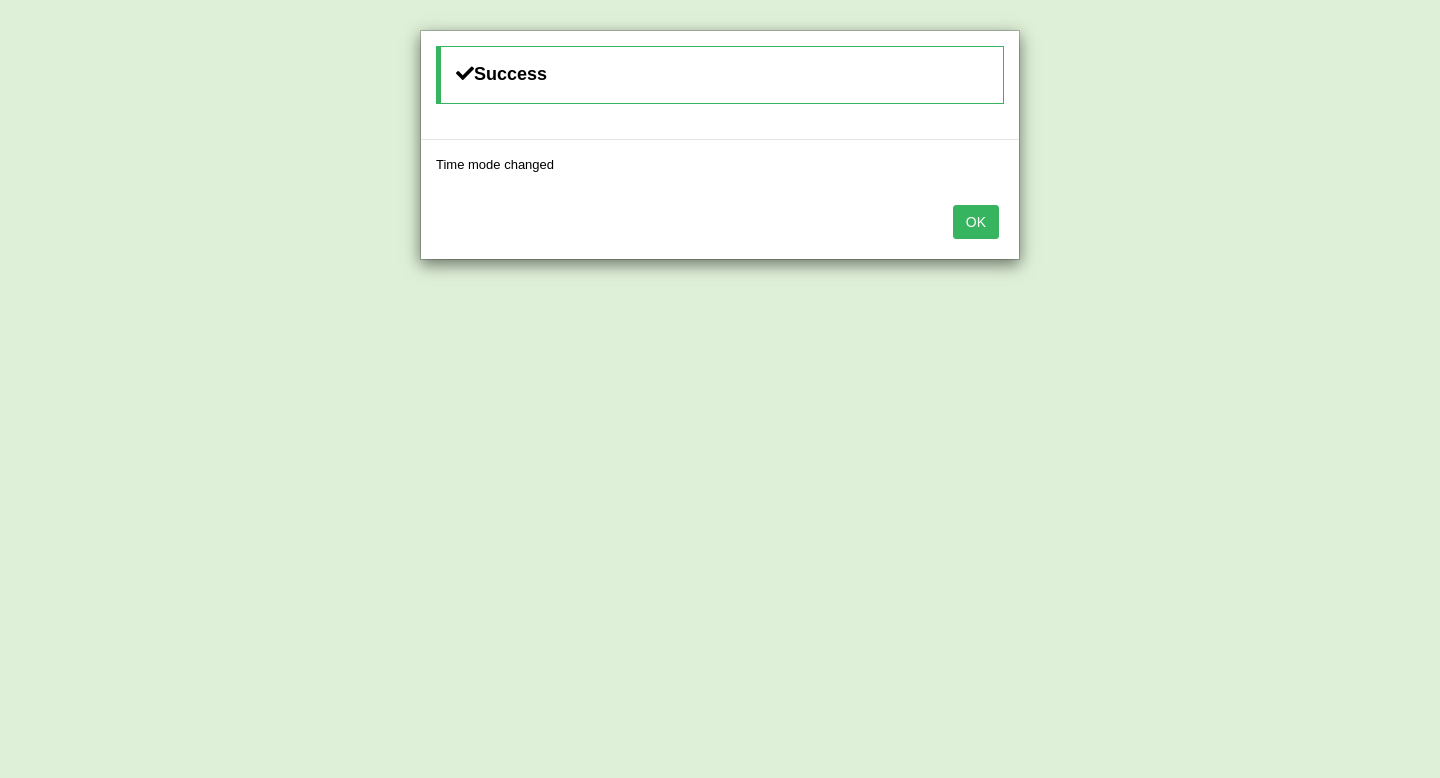 click on "OK" at bounding box center (976, 222) 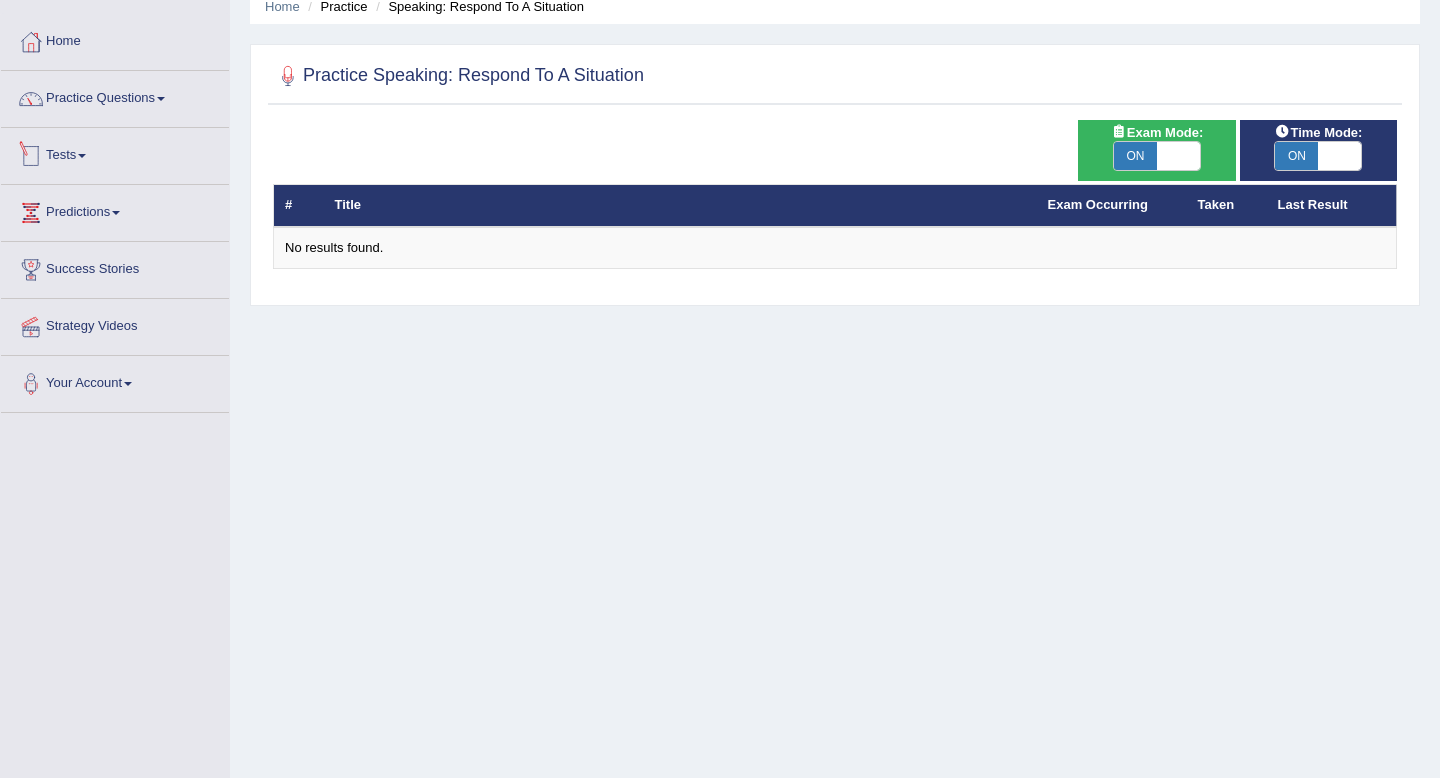 click at bounding box center [82, 156] 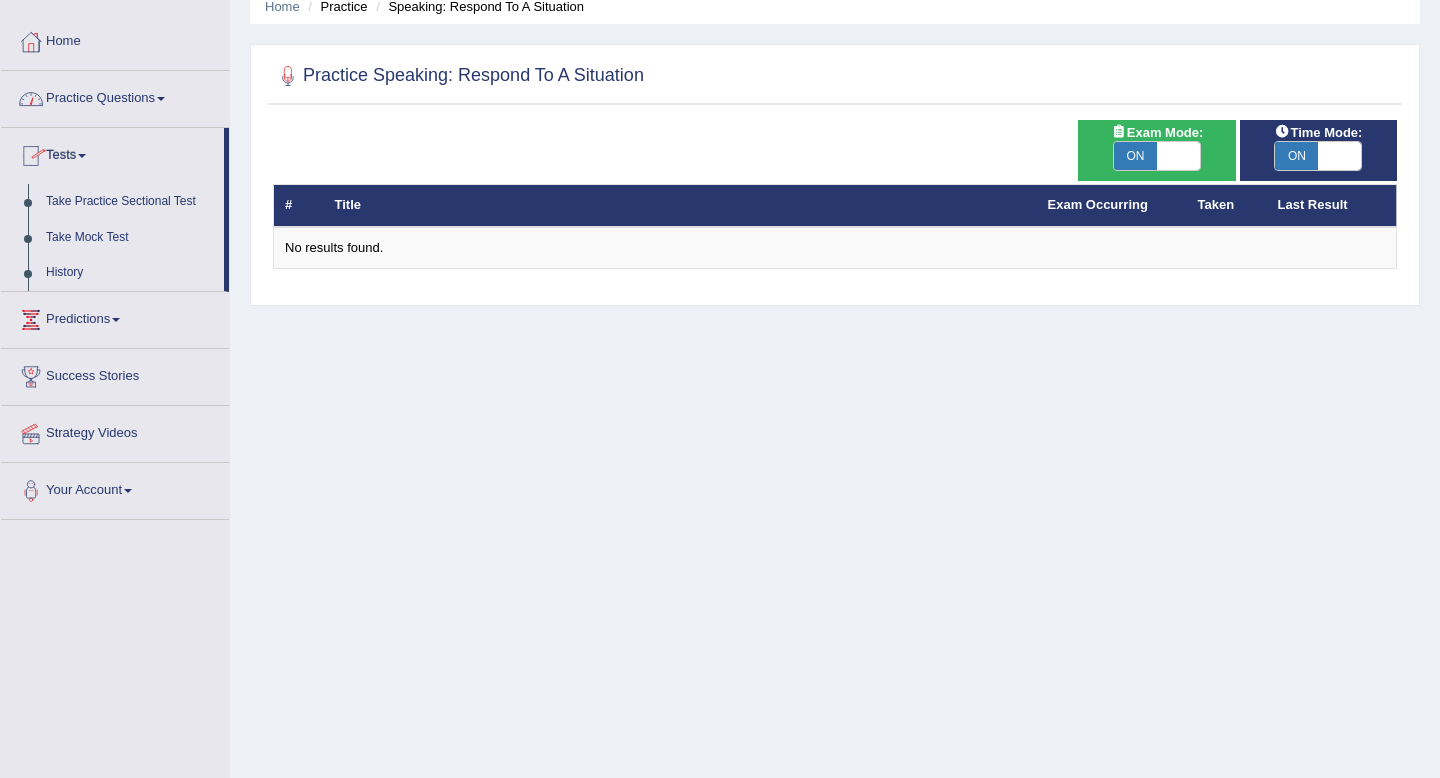 click on "Practice Questions" at bounding box center [115, 96] 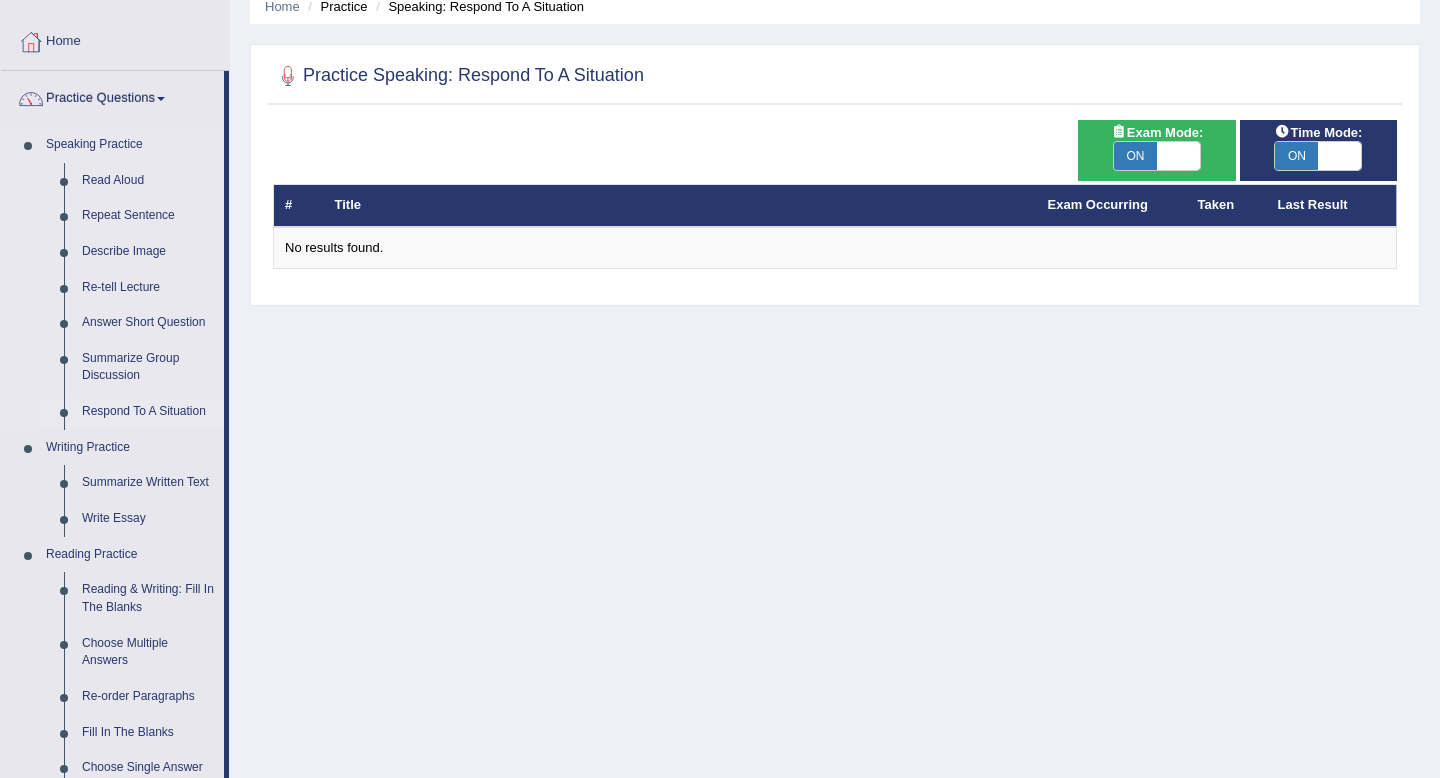 click on "Respond To A Situation" at bounding box center [148, 412] 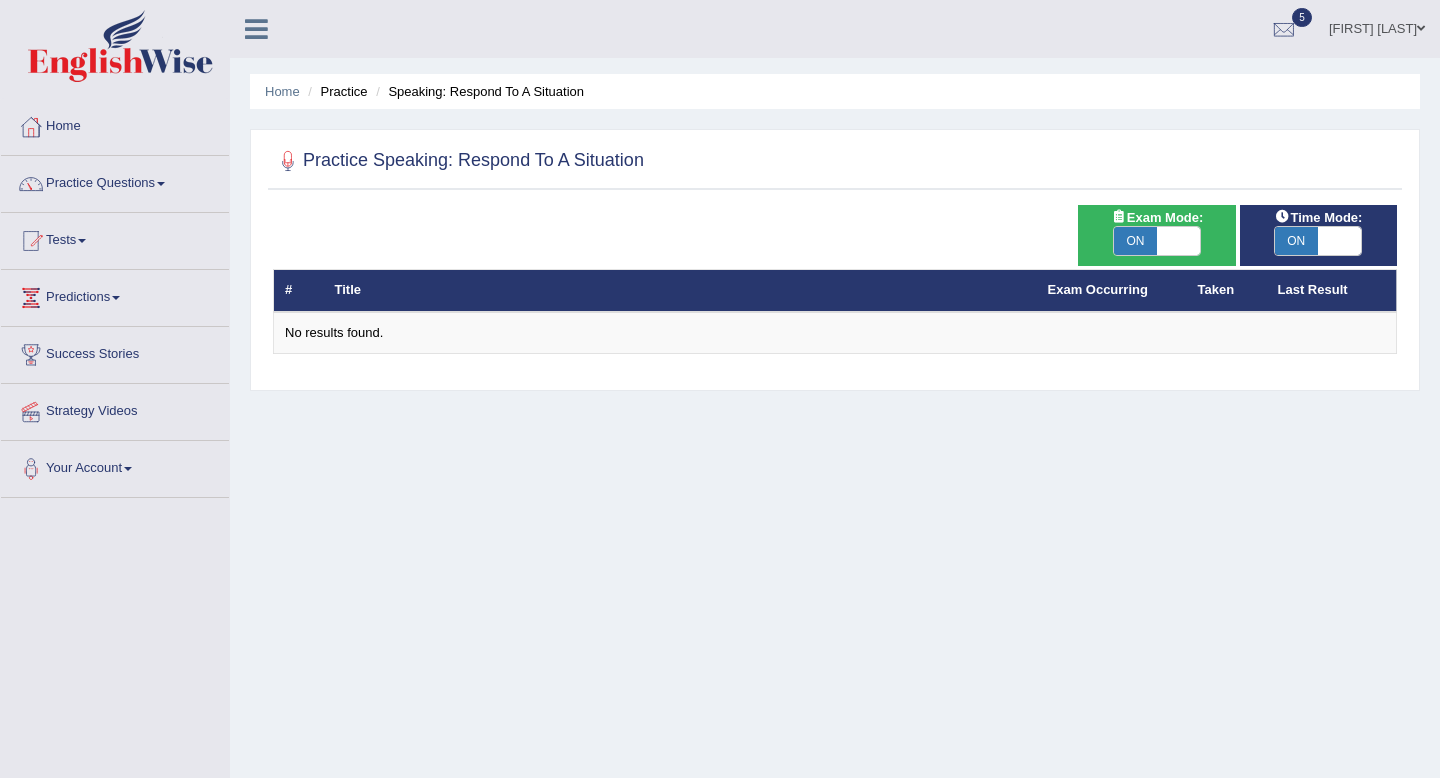 scroll, scrollTop: 0, scrollLeft: 0, axis: both 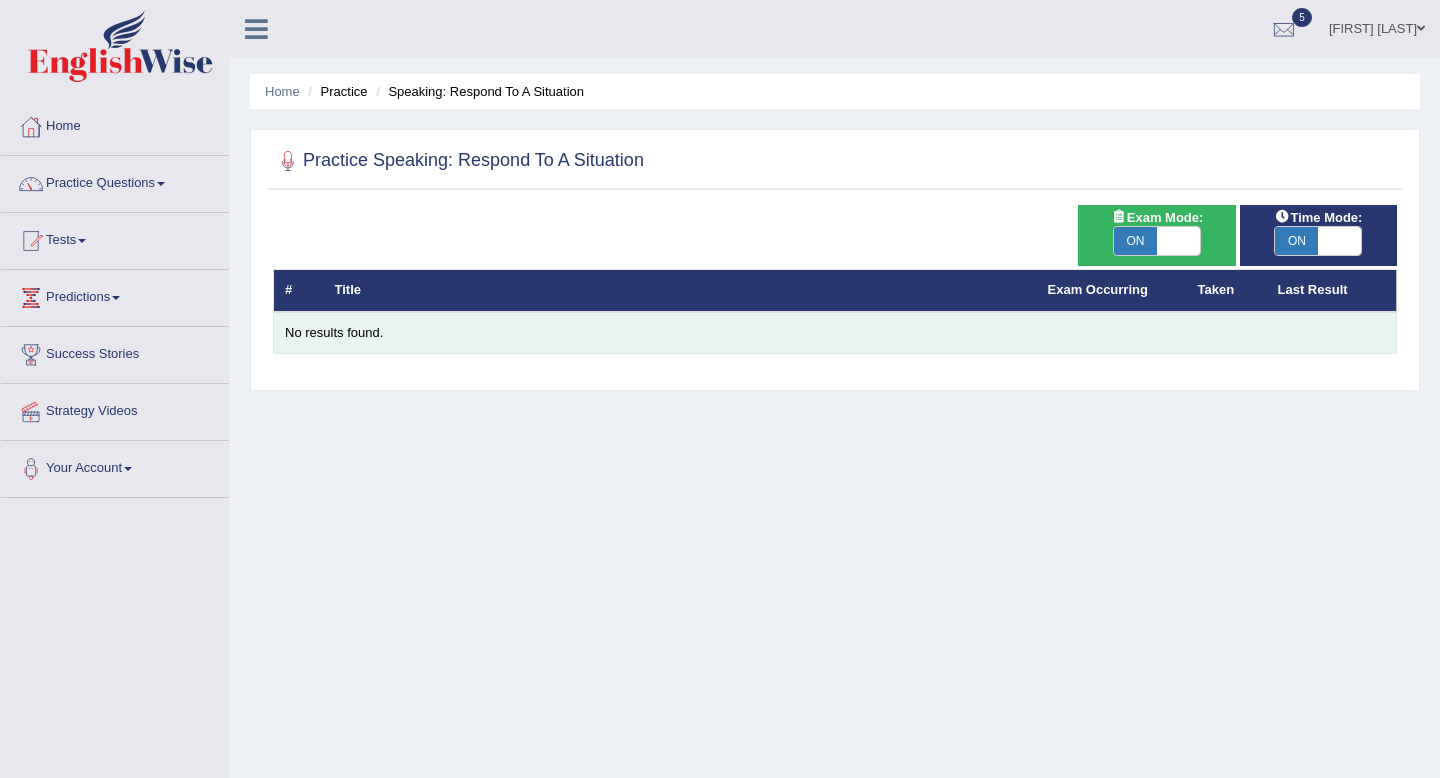 click on "No results found." at bounding box center [835, 333] 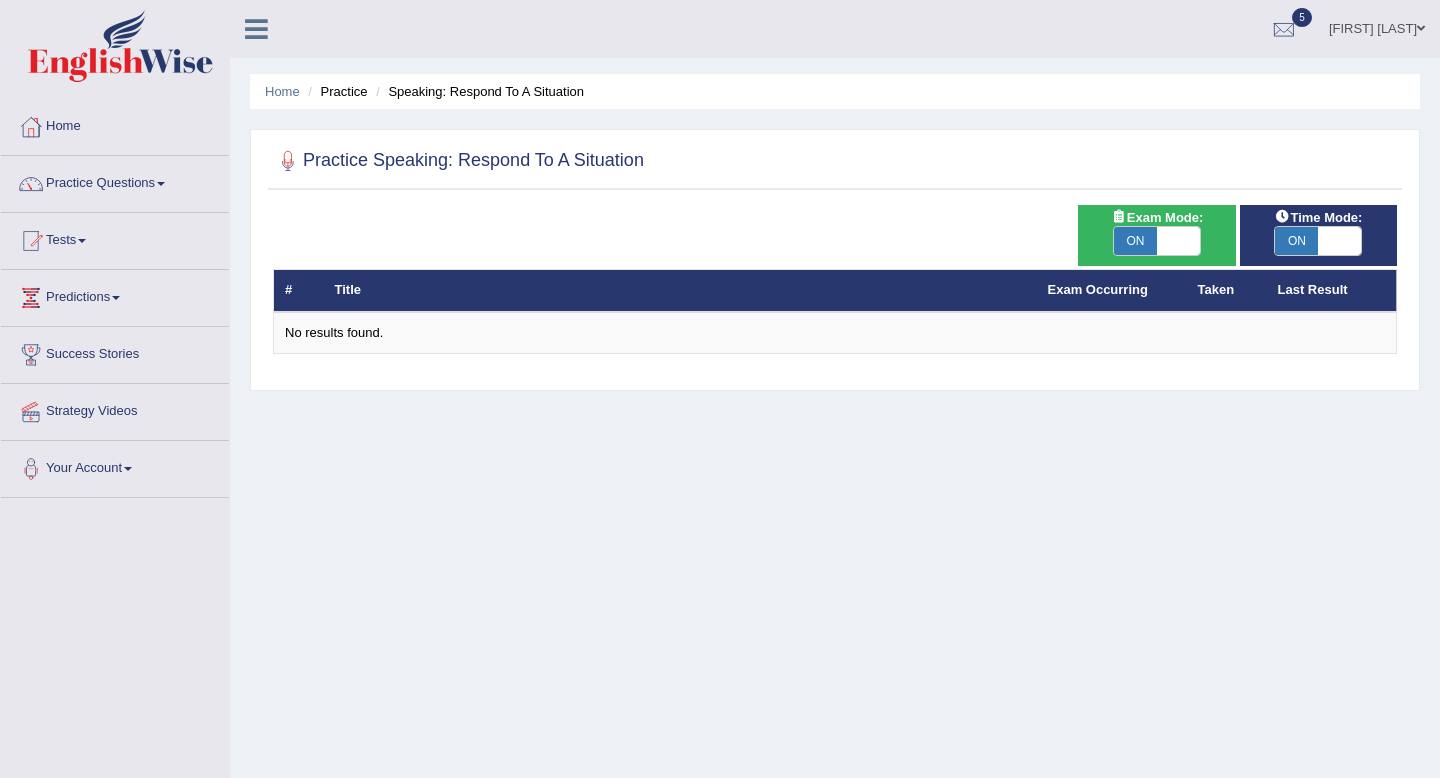 click on "Last Result" at bounding box center (1332, 291) 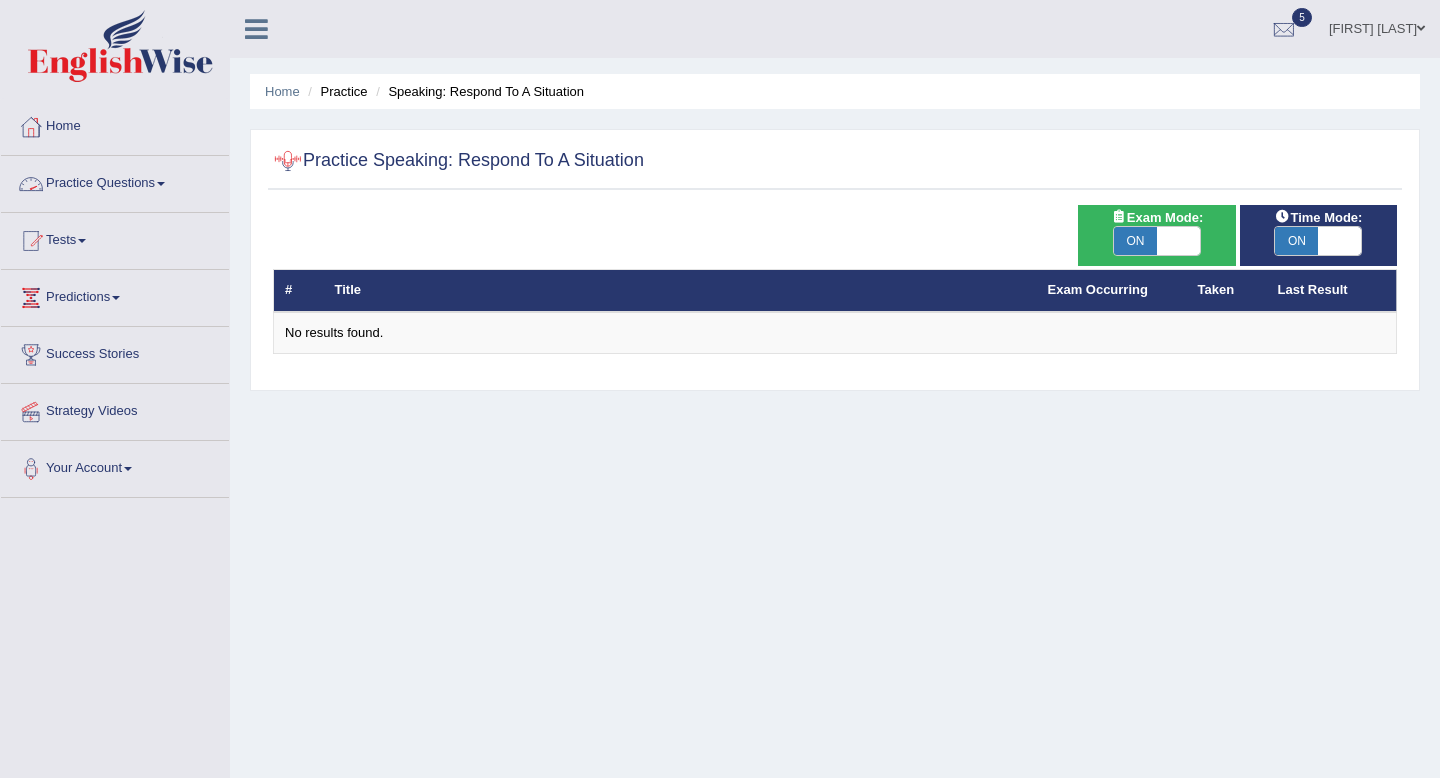 click on "Practice Questions" at bounding box center [115, 181] 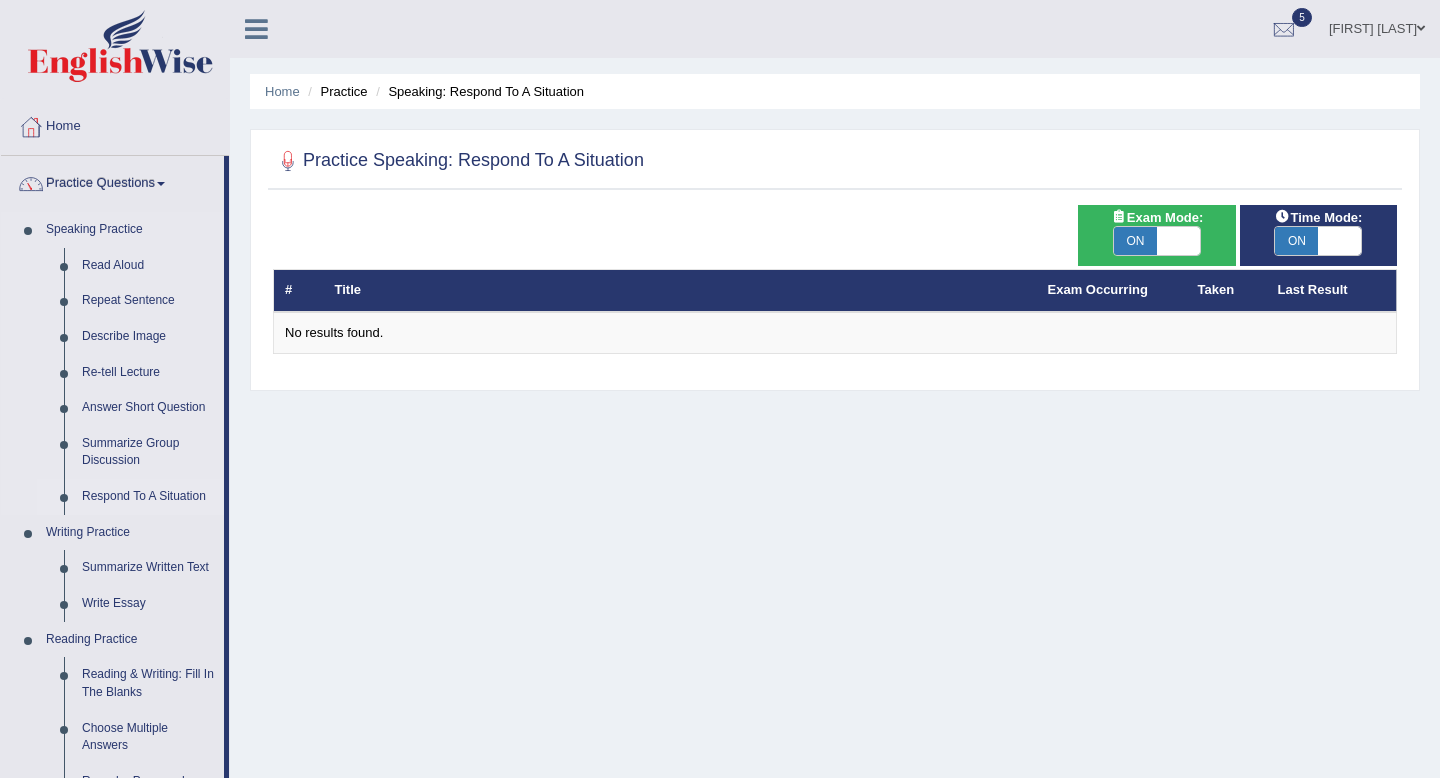 click on "Respond To A Situation" at bounding box center [148, 497] 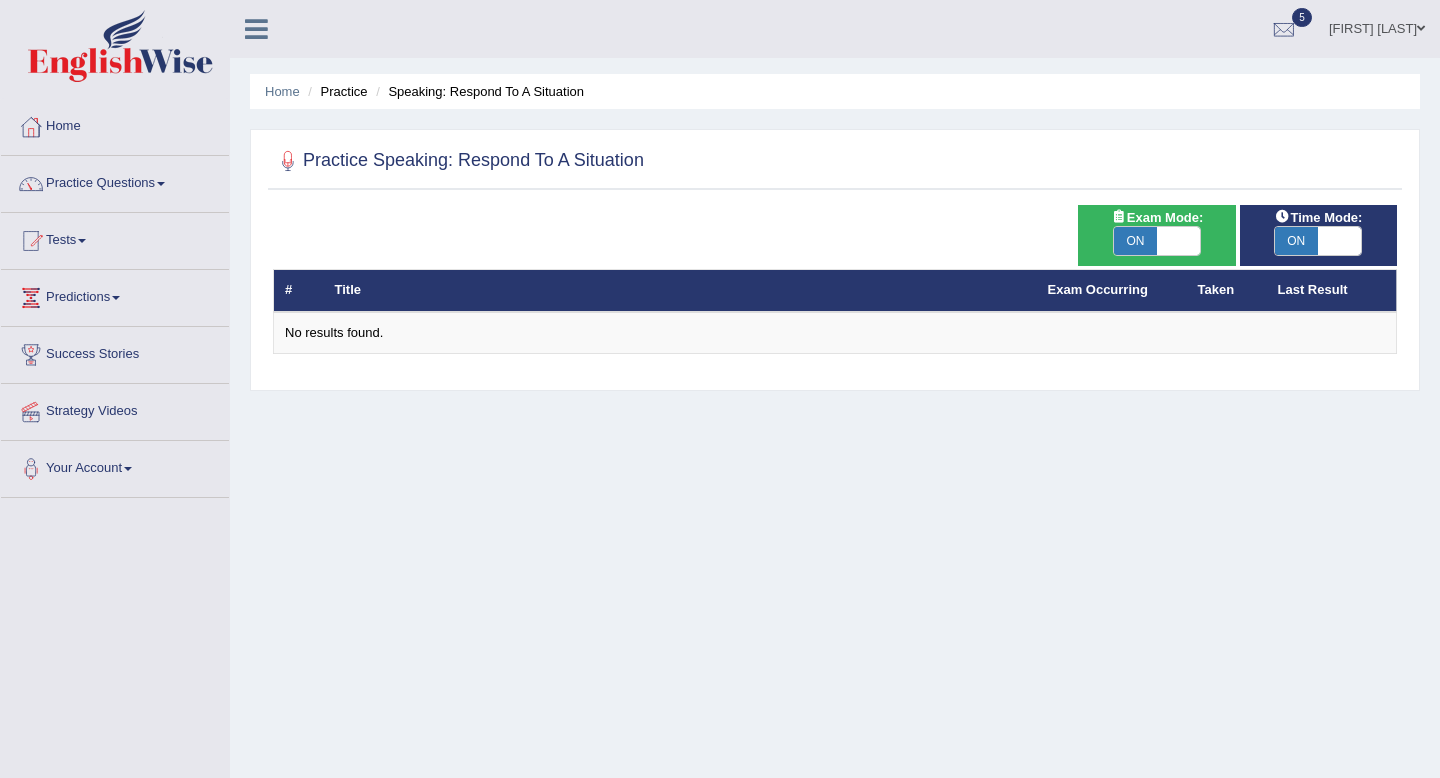 scroll, scrollTop: 0, scrollLeft: 0, axis: both 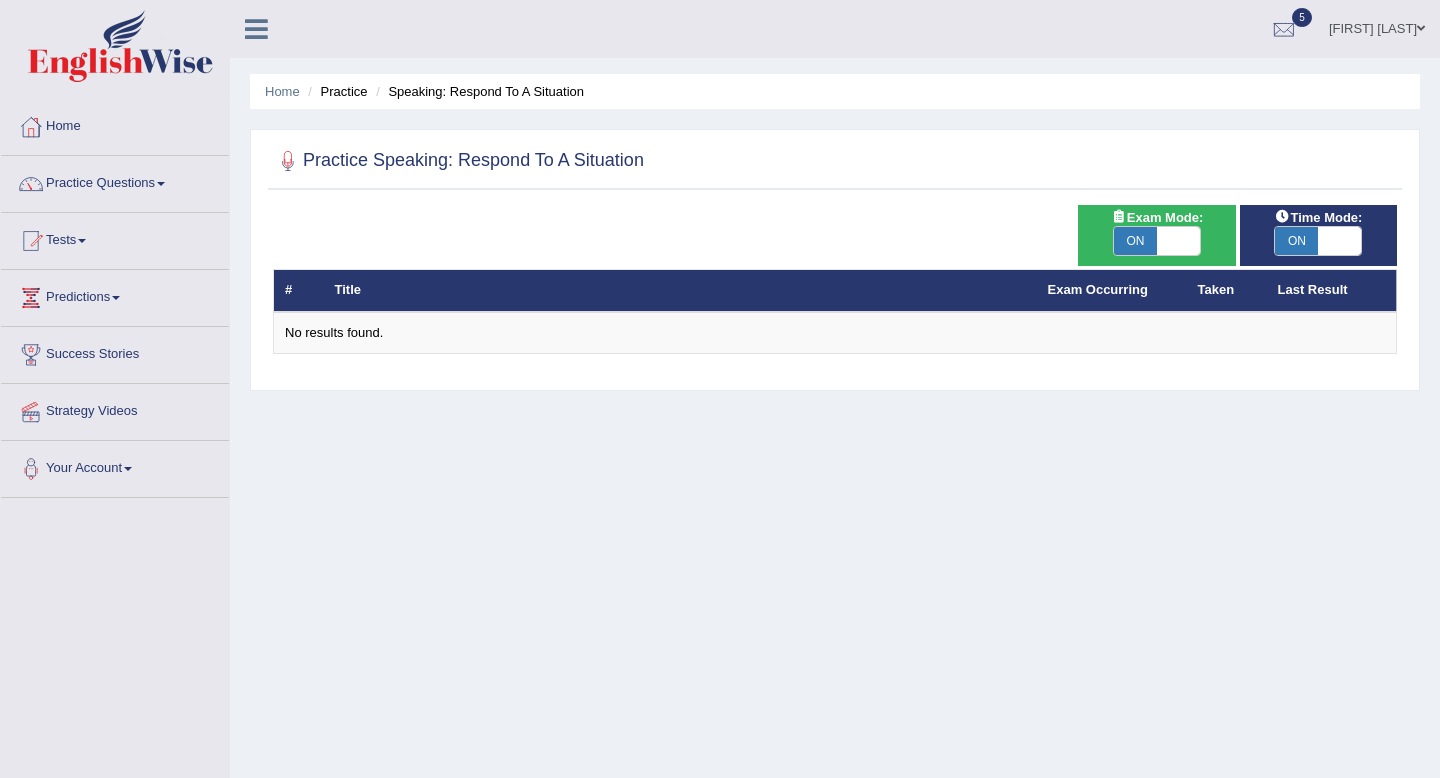 click on "ON" at bounding box center [1135, 241] 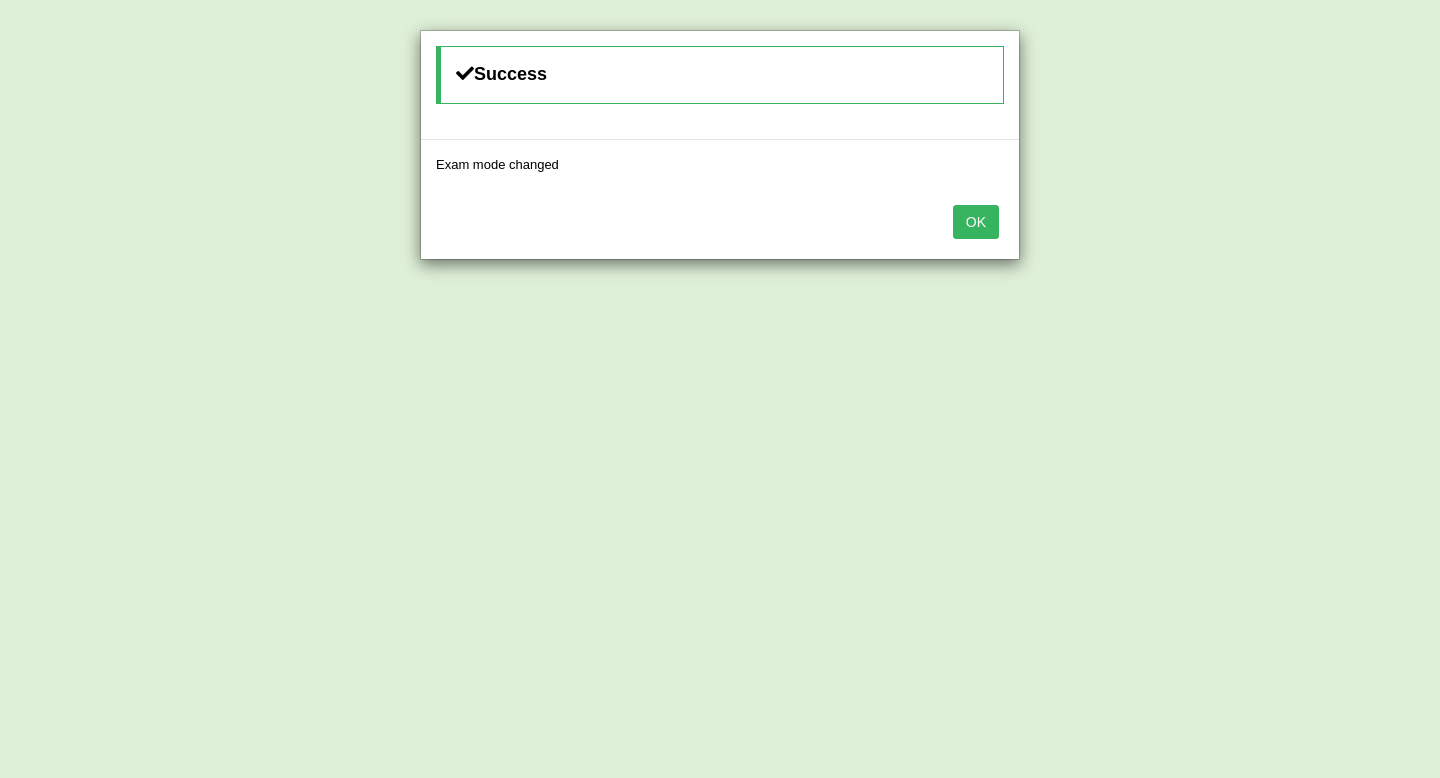 click on "OK" at bounding box center [976, 222] 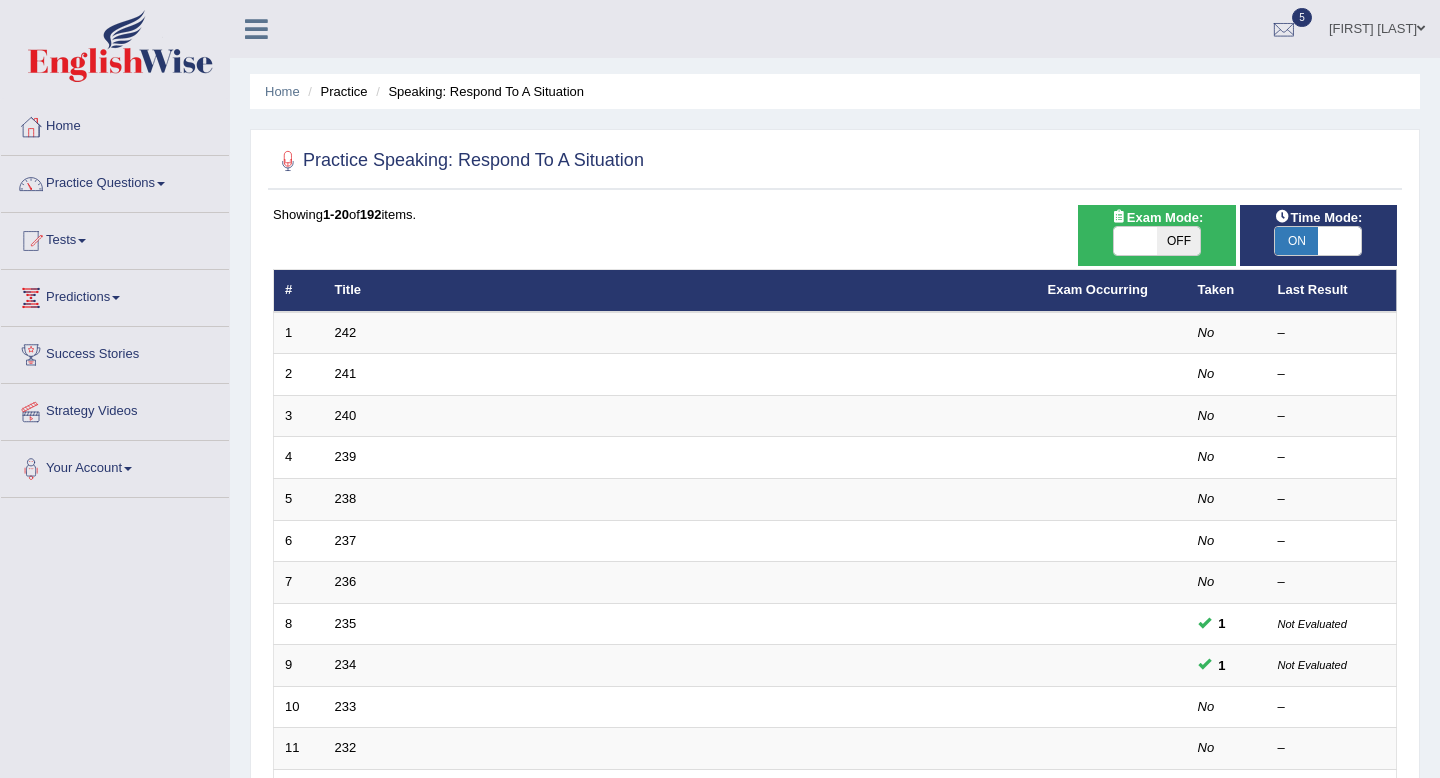 scroll, scrollTop: 0, scrollLeft: 0, axis: both 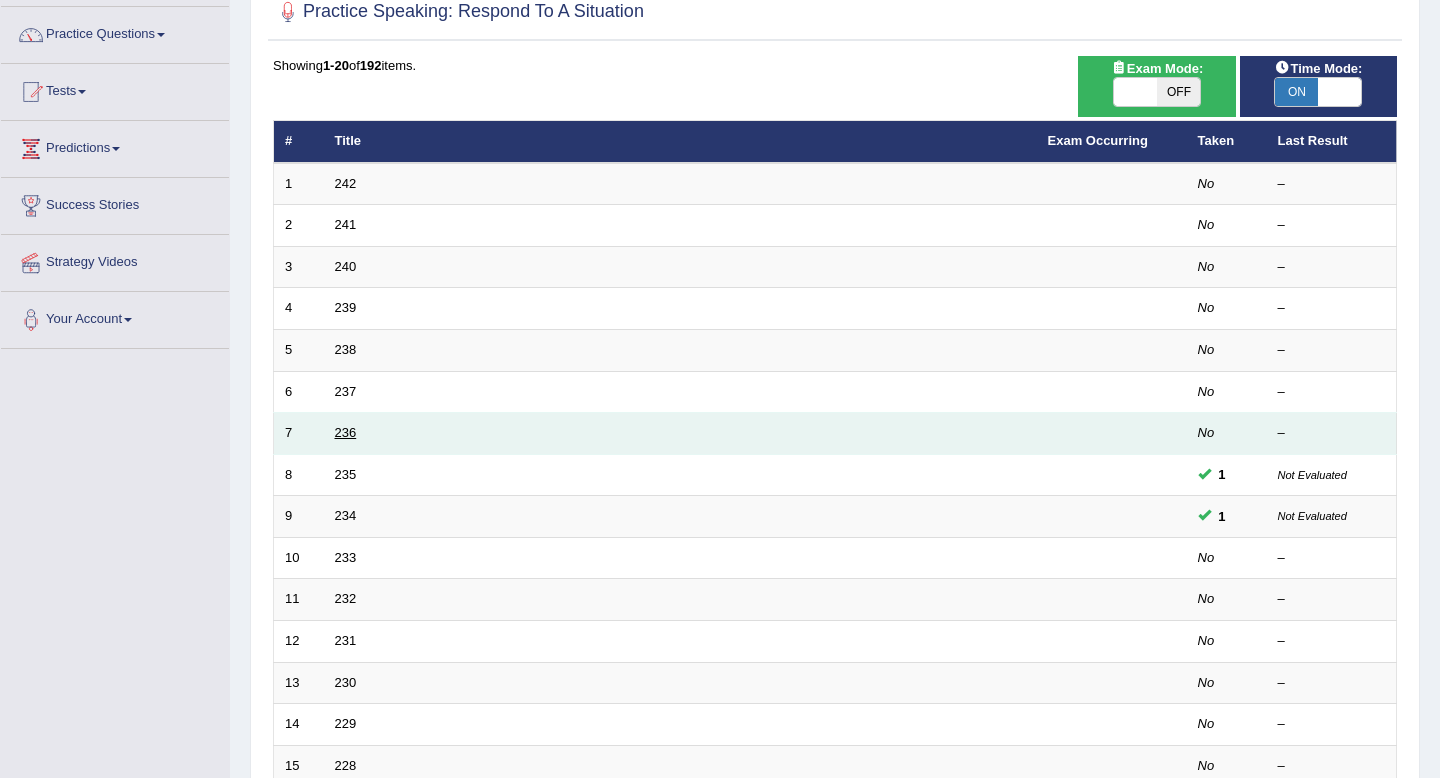click on "236" at bounding box center (346, 432) 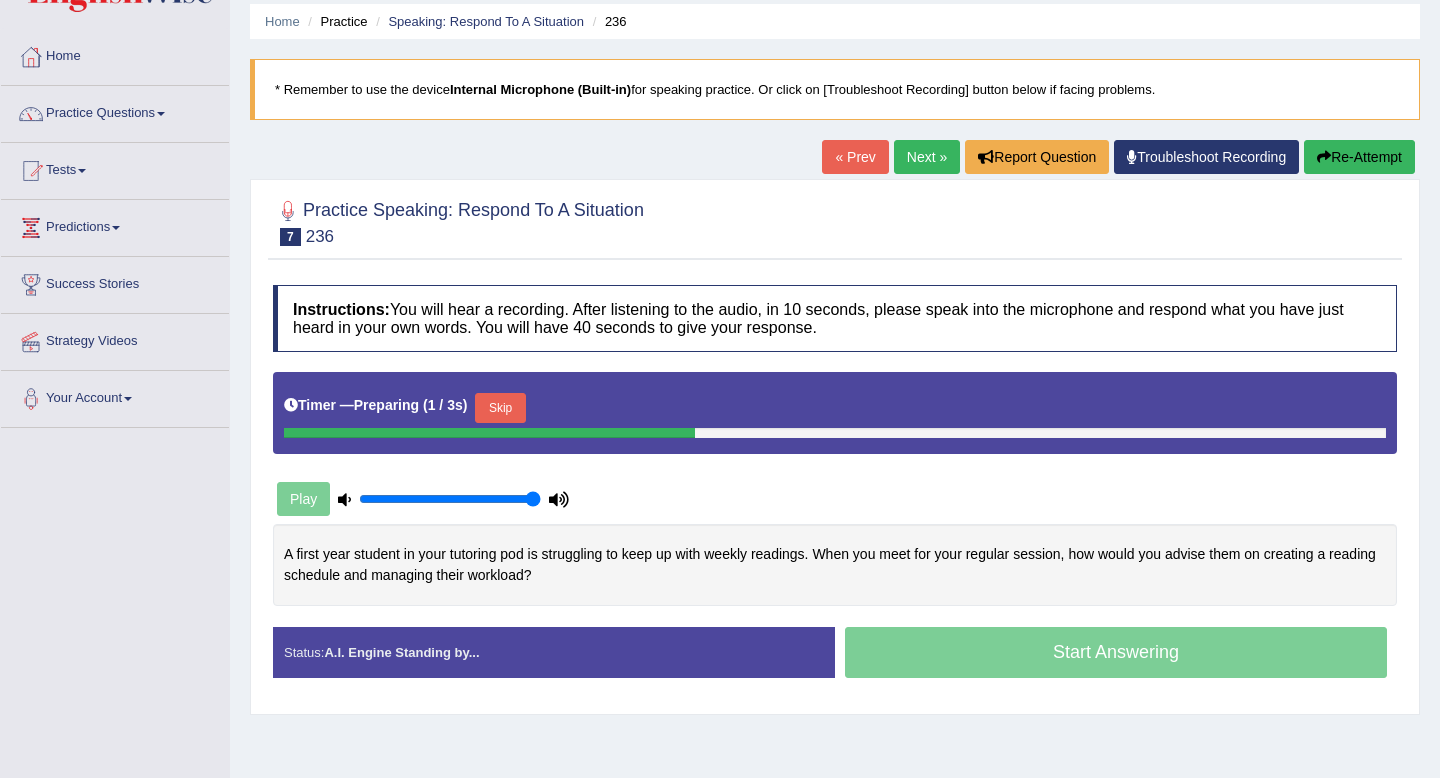 scroll, scrollTop: 141, scrollLeft: 0, axis: vertical 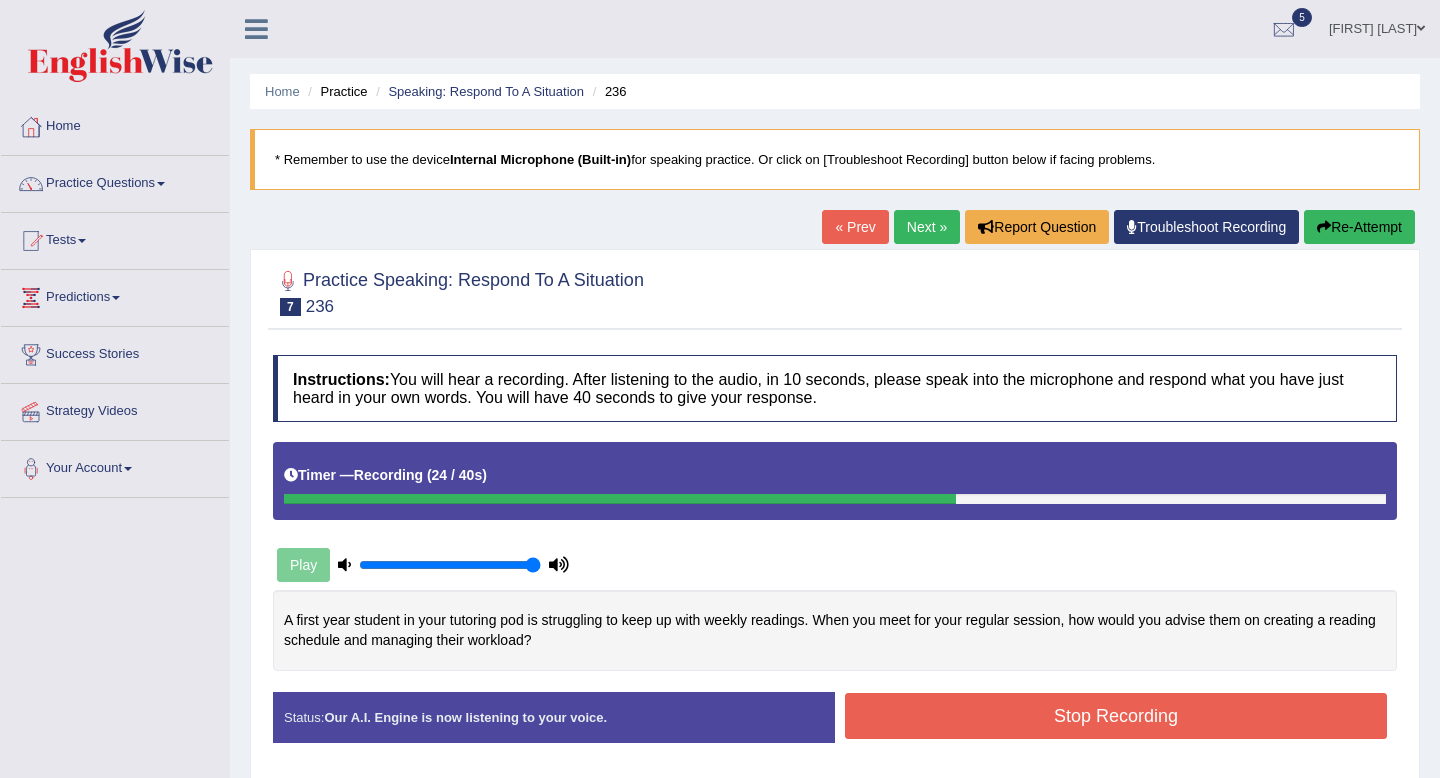 click on "Next »" at bounding box center [927, 227] 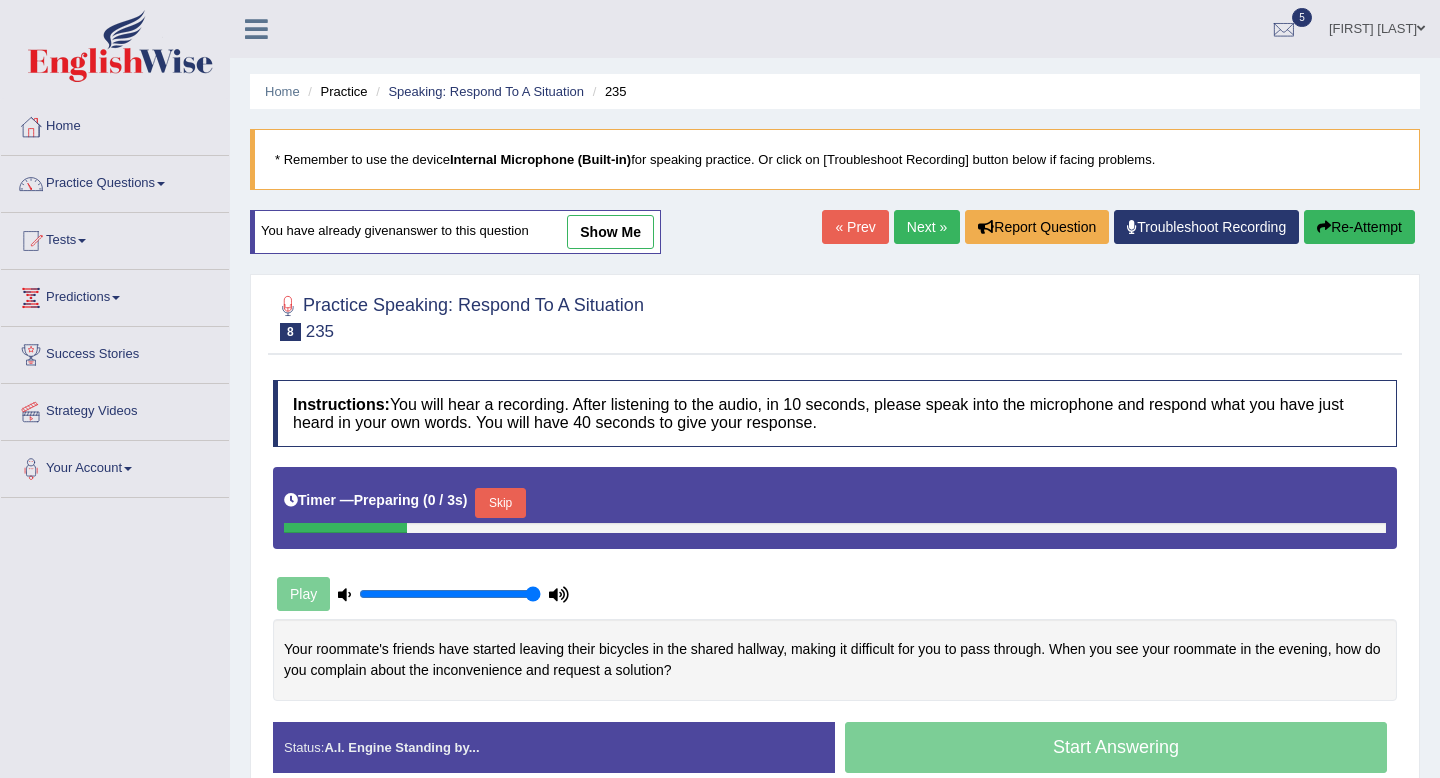 scroll, scrollTop: 0, scrollLeft: 0, axis: both 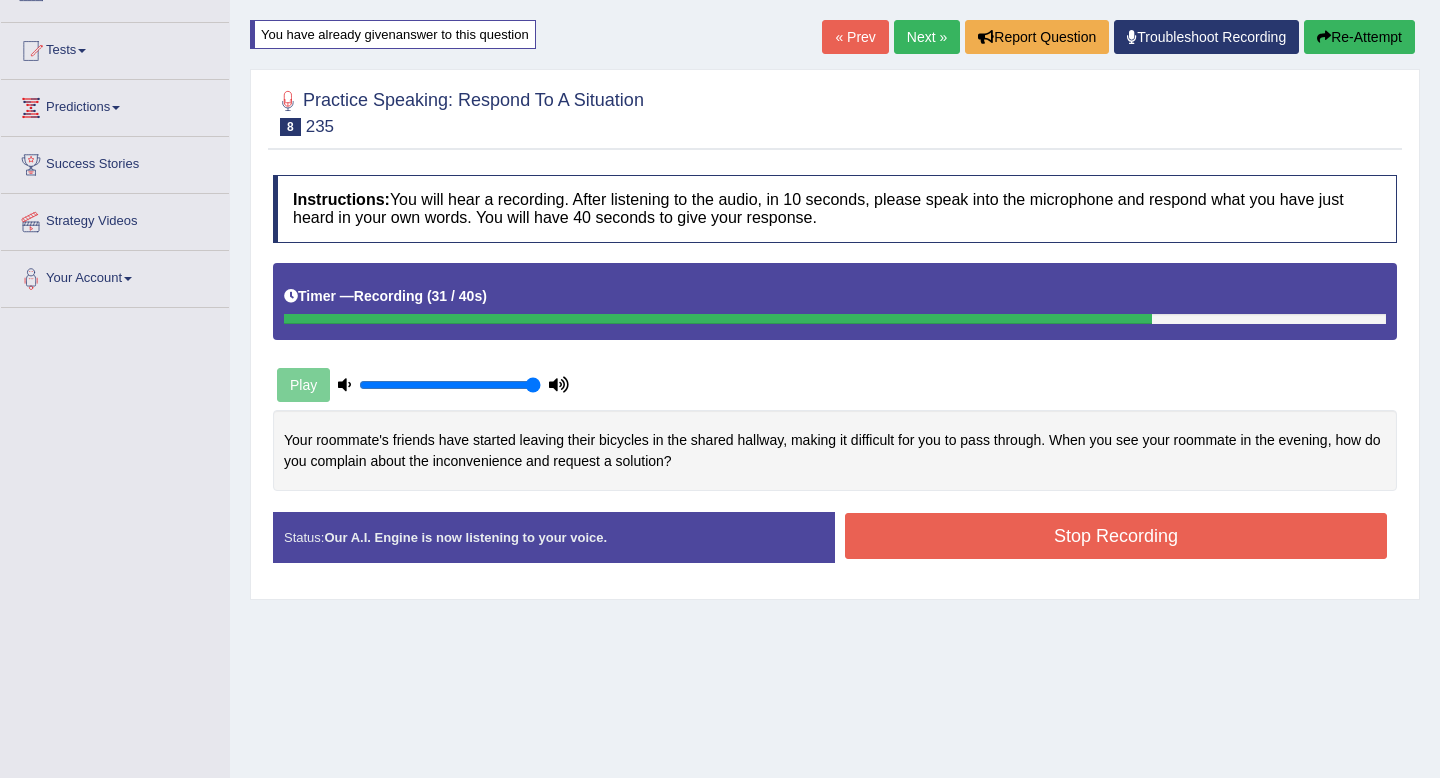 click on "Status:  Our A.I. Engine is now listening to your voice. Start Answering Stop Recording" at bounding box center (835, 547) 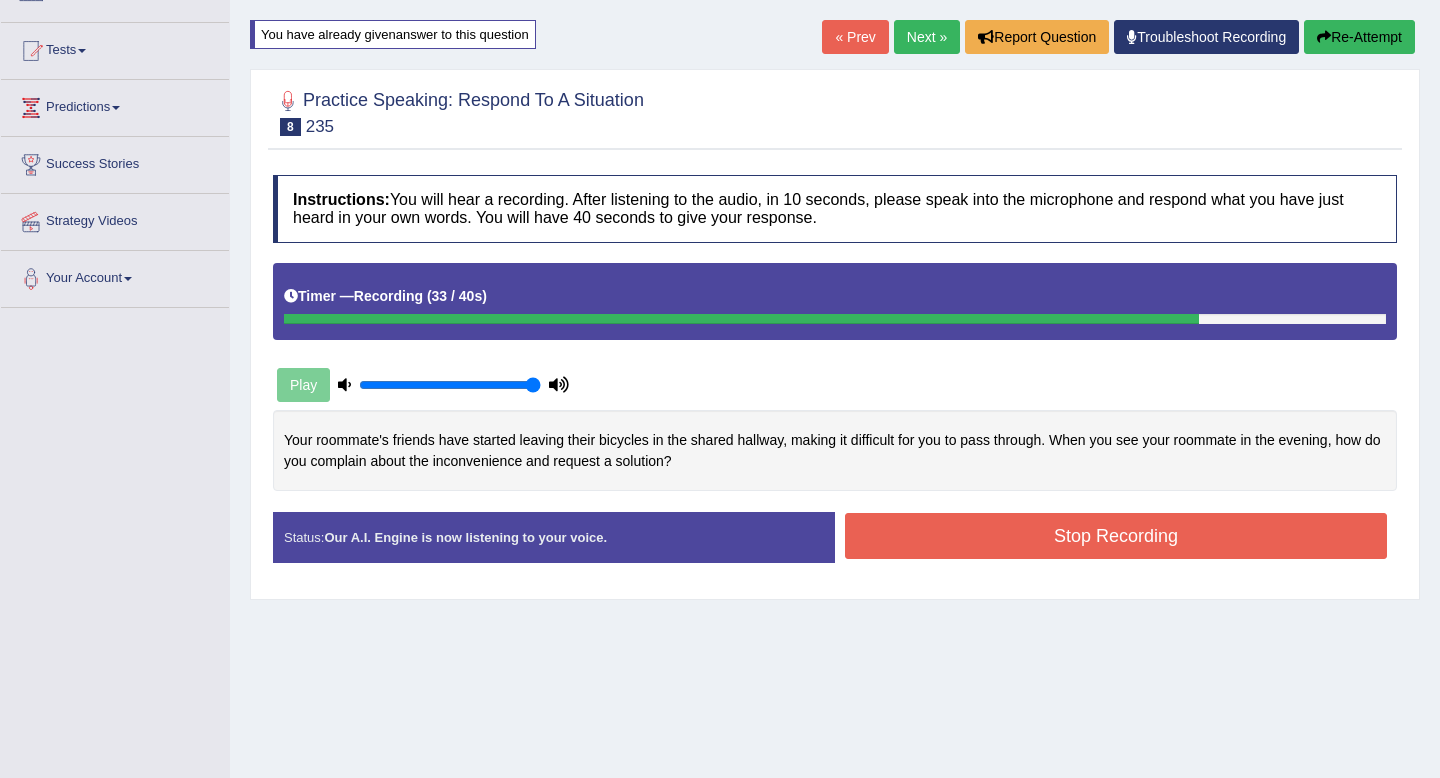 click on "Stop Recording" at bounding box center [1116, 538] 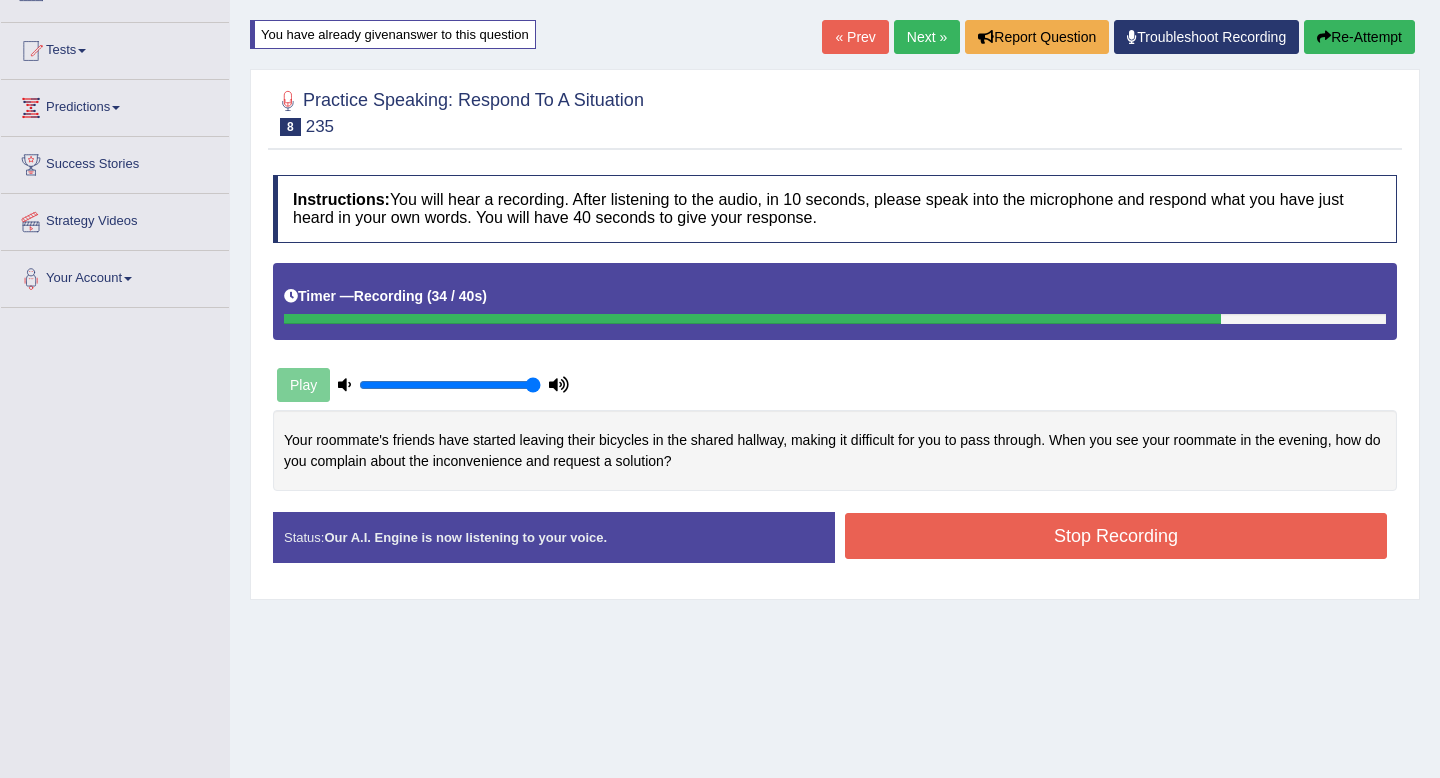 click on "Stop Recording" at bounding box center [1116, 538] 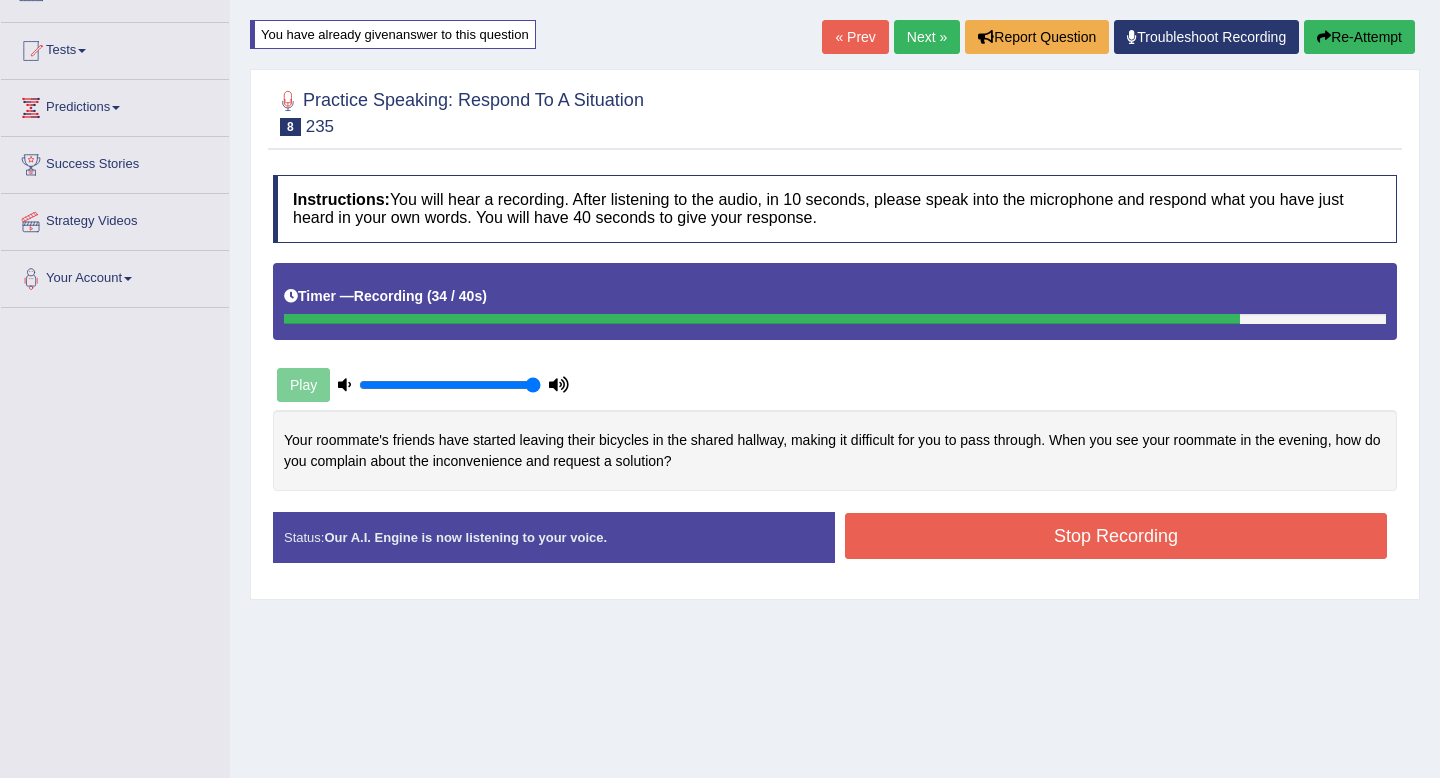 click on "Stop Recording" at bounding box center [1116, 536] 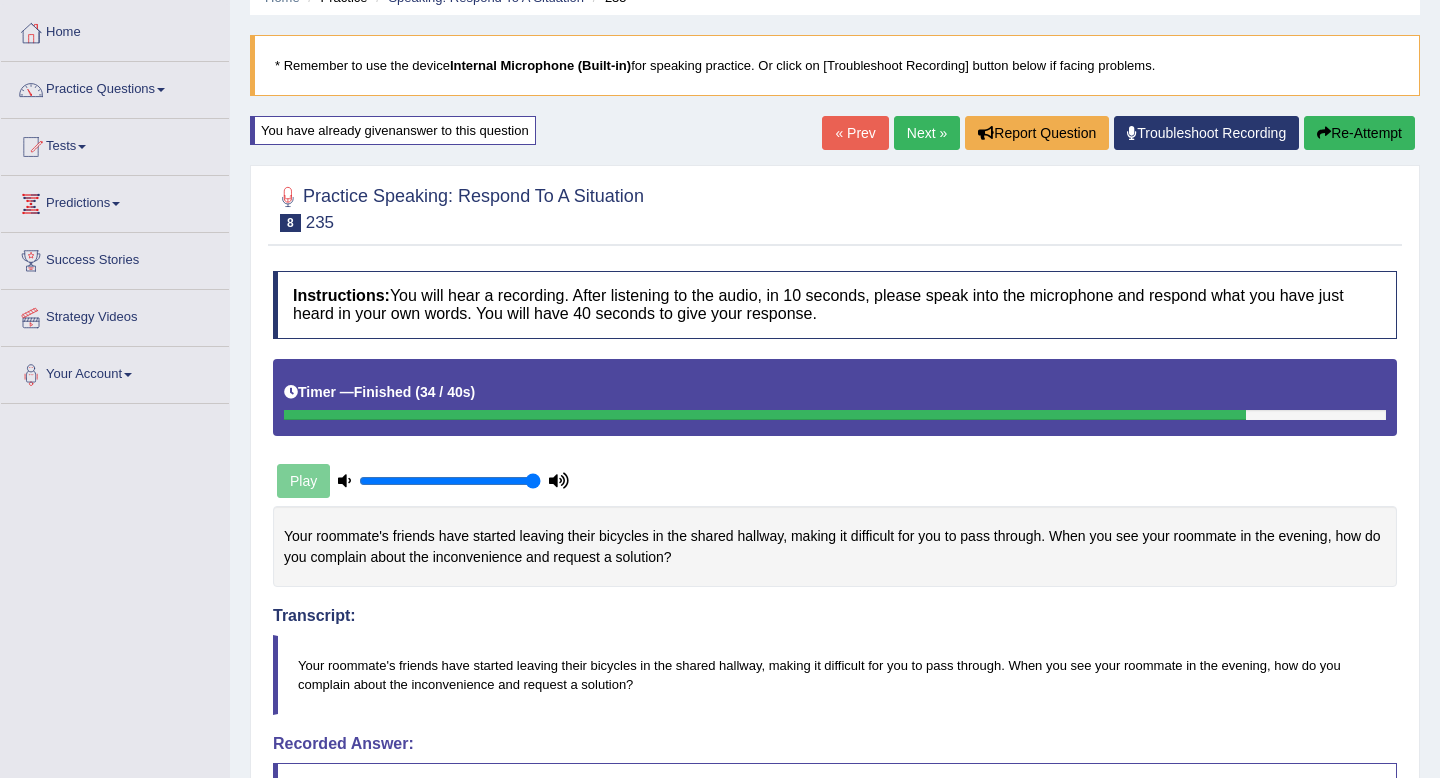 scroll, scrollTop: 0, scrollLeft: 0, axis: both 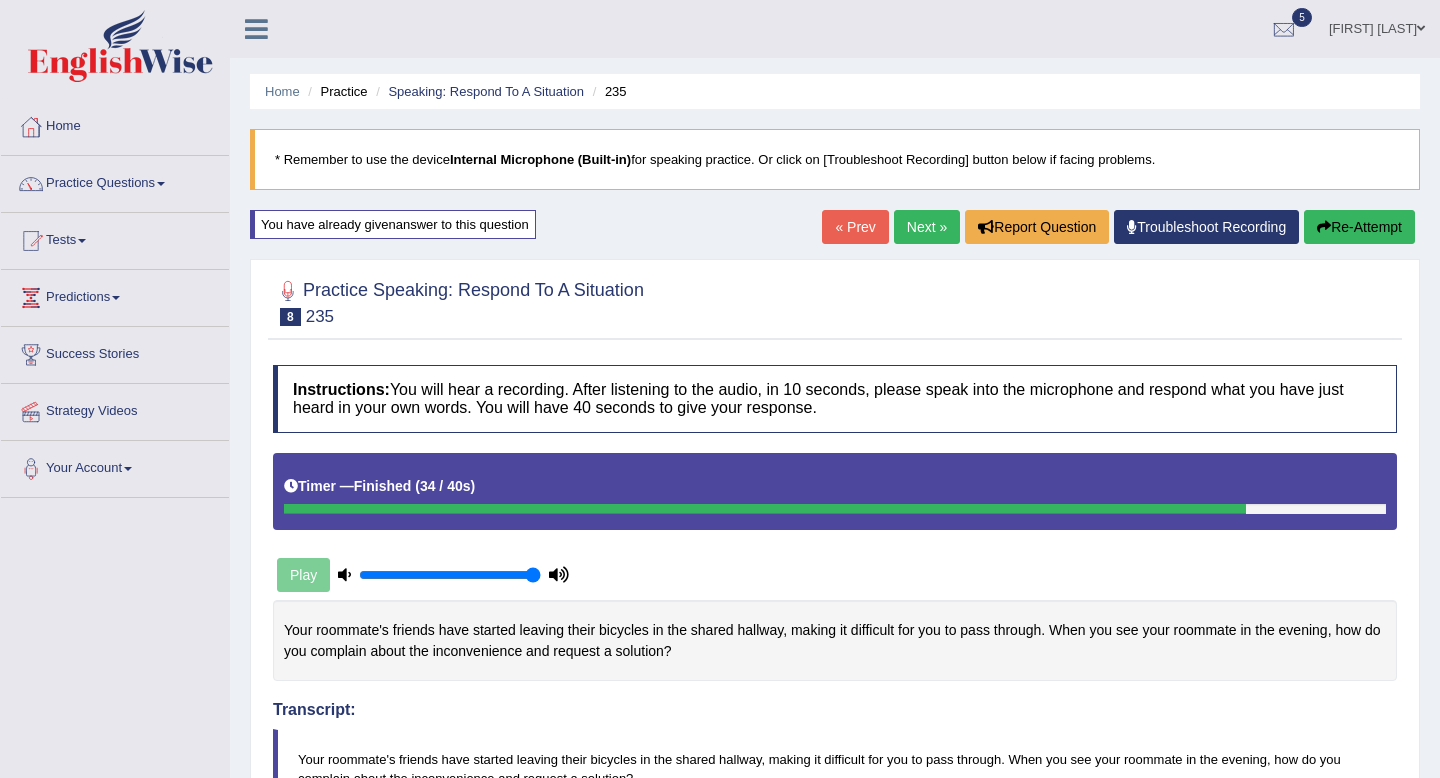 click on "Next »" at bounding box center (927, 227) 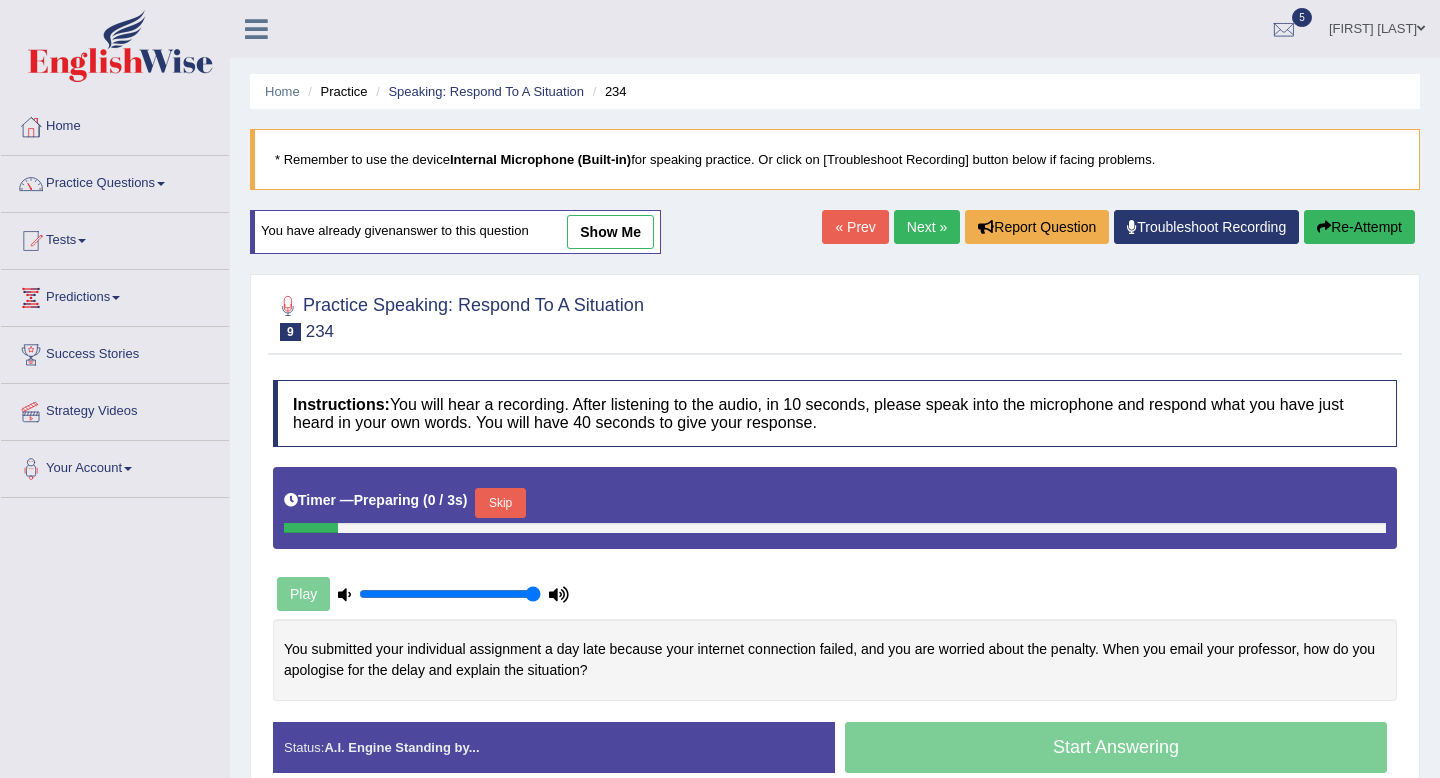 scroll, scrollTop: 38, scrollLeft: 0, axis: vertical 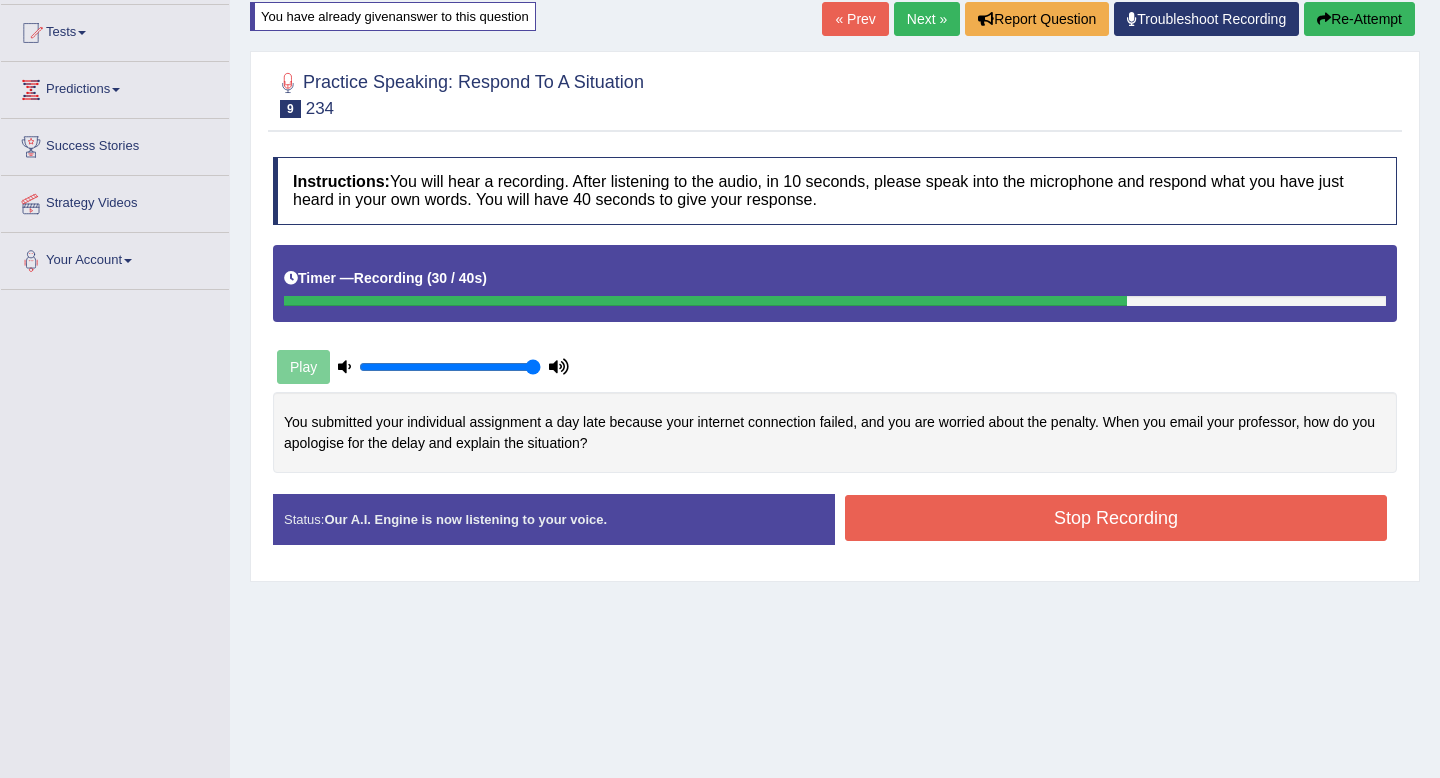 click on "Stop Recording" at bounding box center (1116, 518) 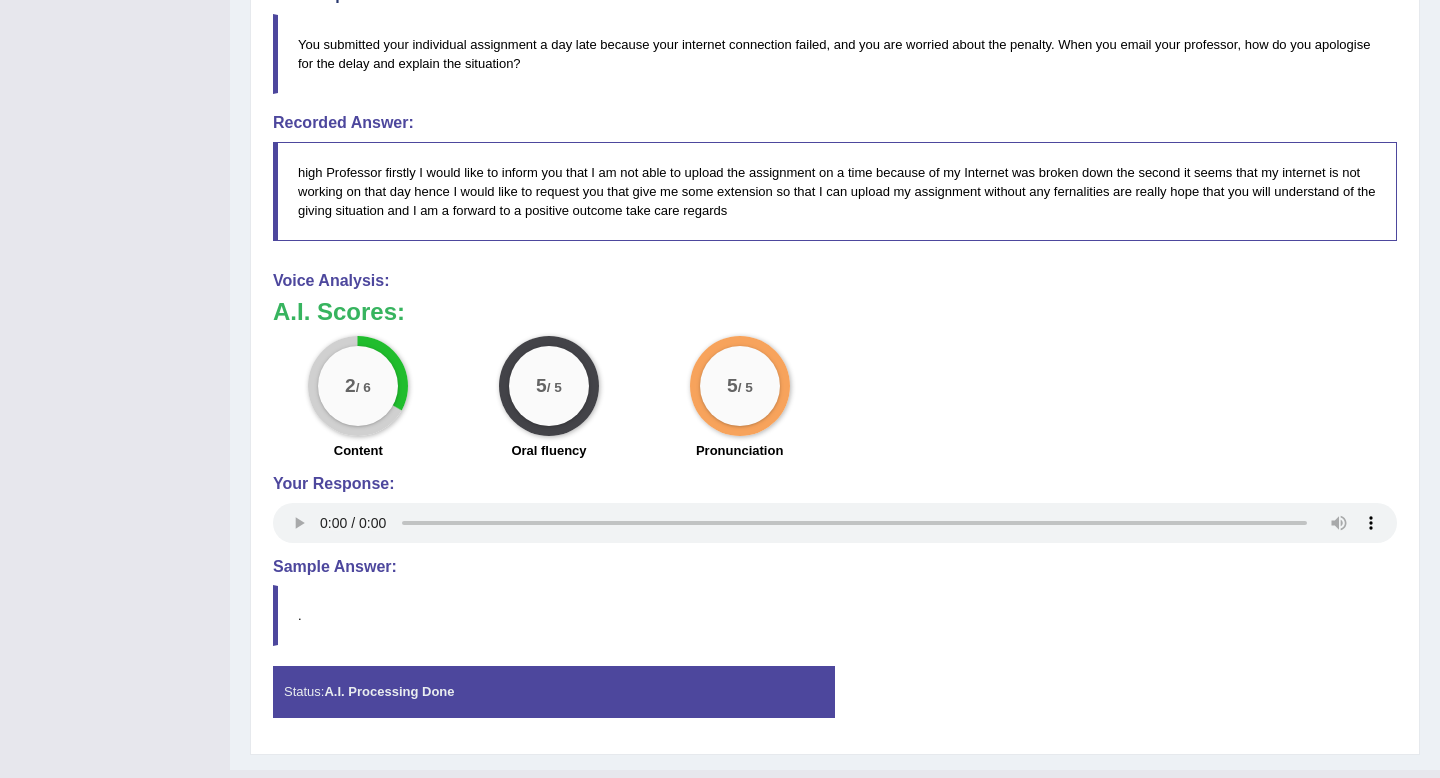 scroll, scrollTop: 711, scrollLeft: 0, axis: vertical 